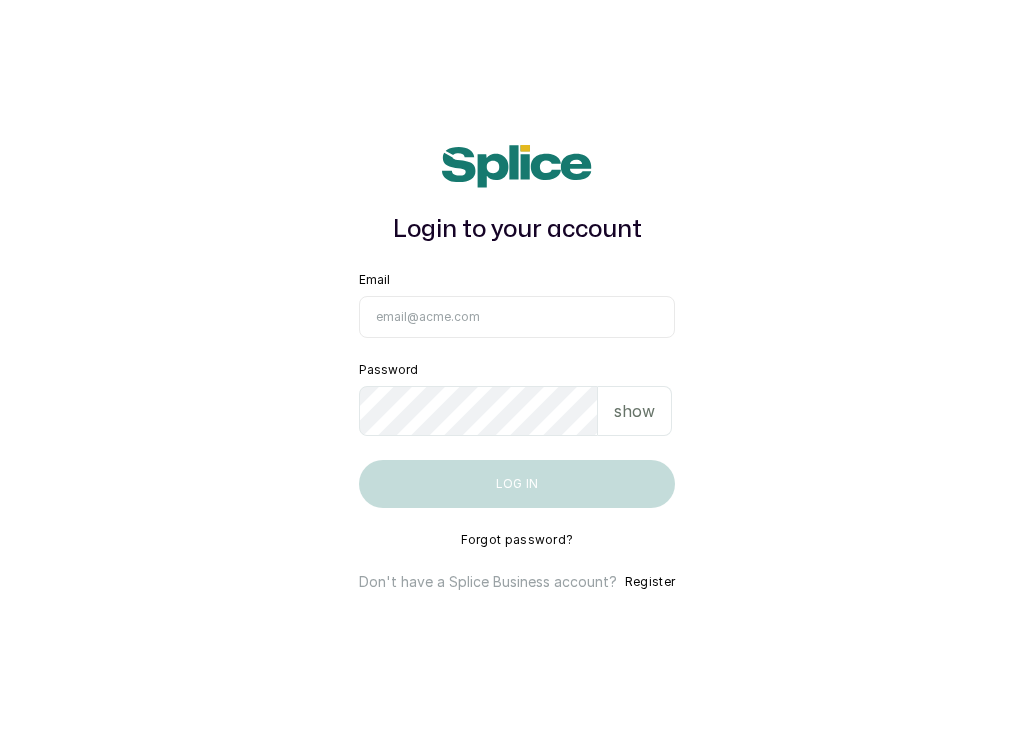 scroll, scrollTop: 0, scrollLeft: 0, axis: both 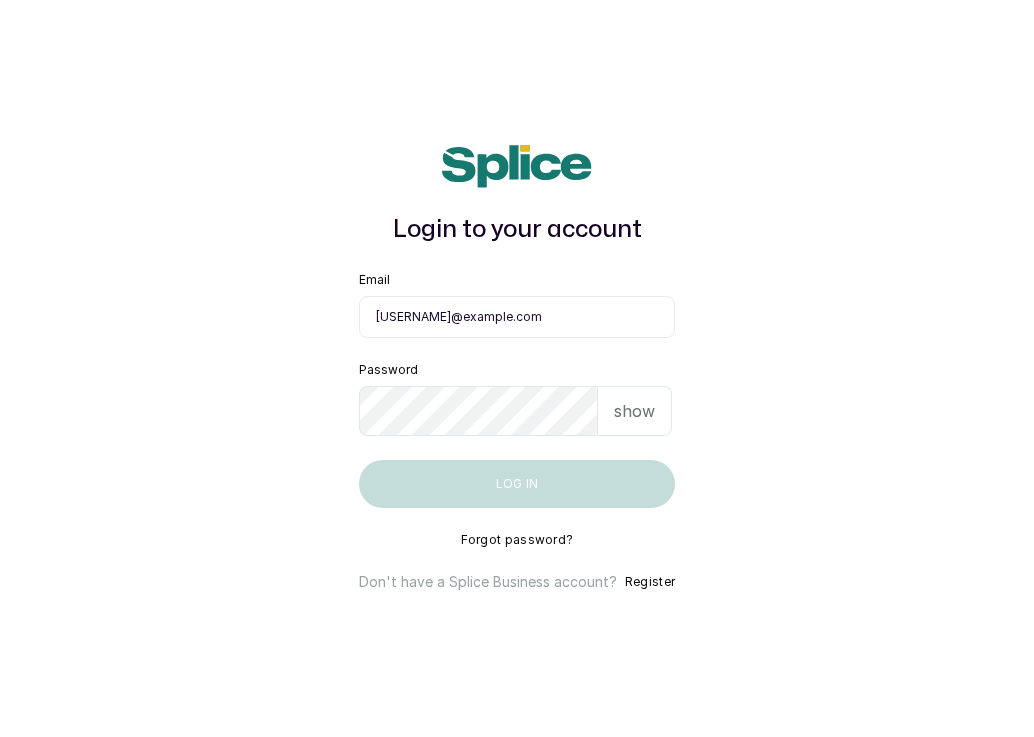 click on "show" at bounding box center [635, 411] 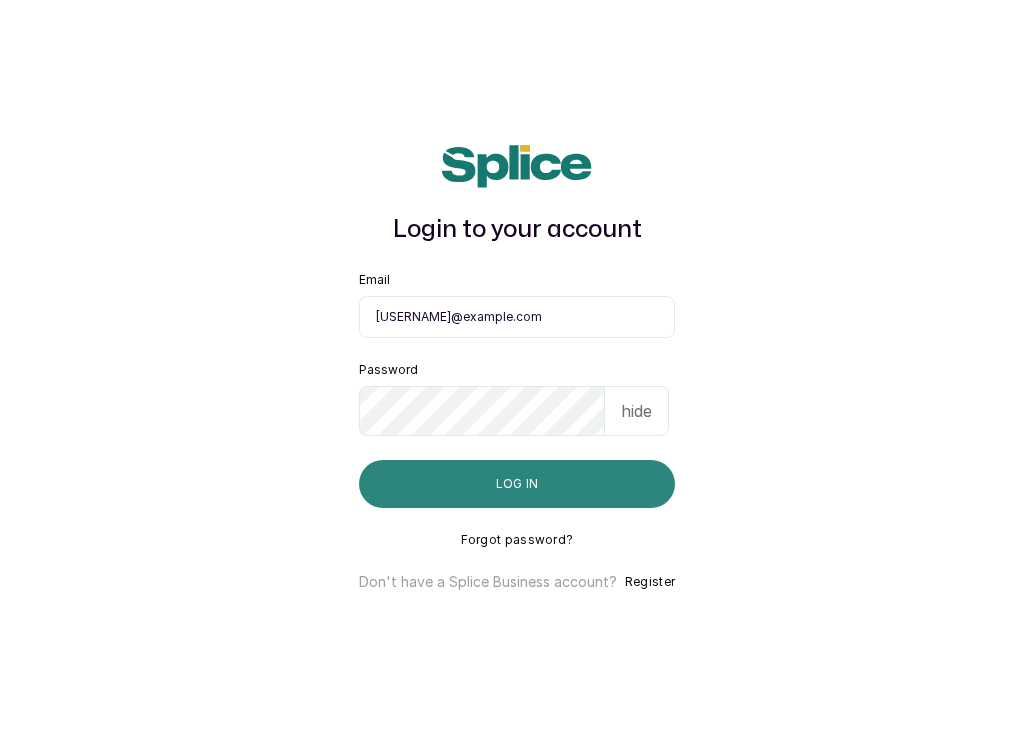 click on "Log in" at bounding box center (517, 484) 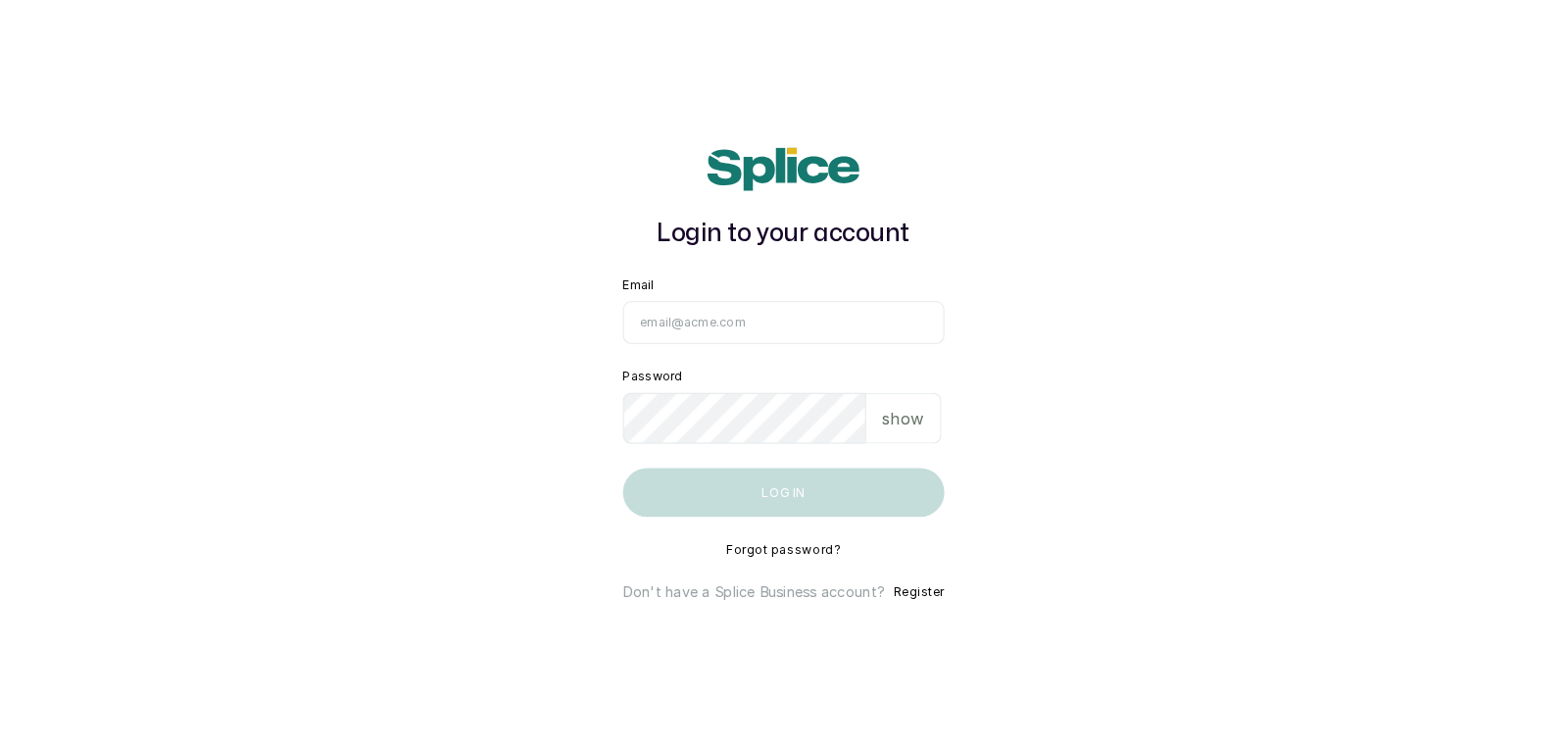 scroll, scrollTop: 0, scrollLeft: 0, axis: both 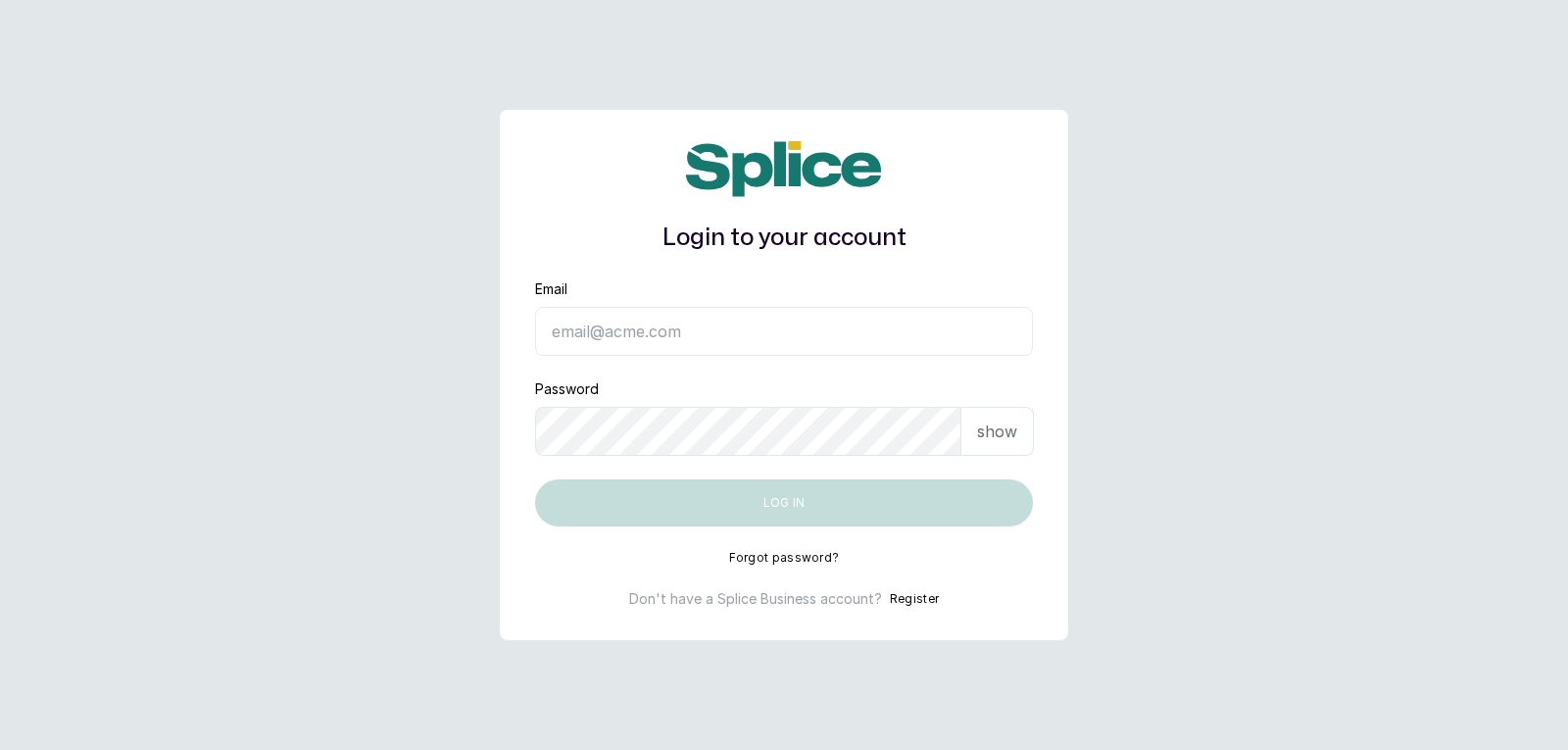 type on "[USERNAME]@example.com" 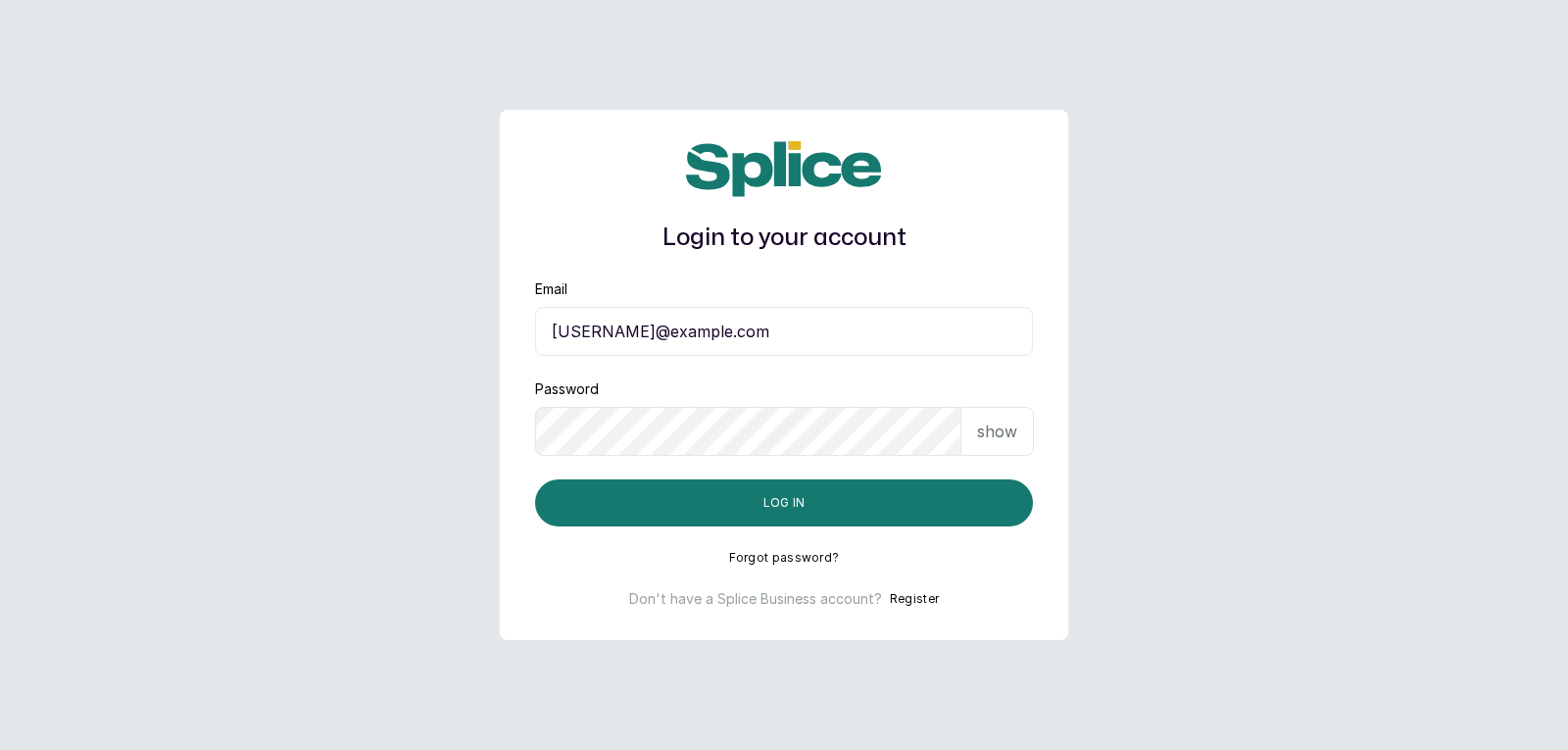 click on "show" at bounding box center (998, 431) 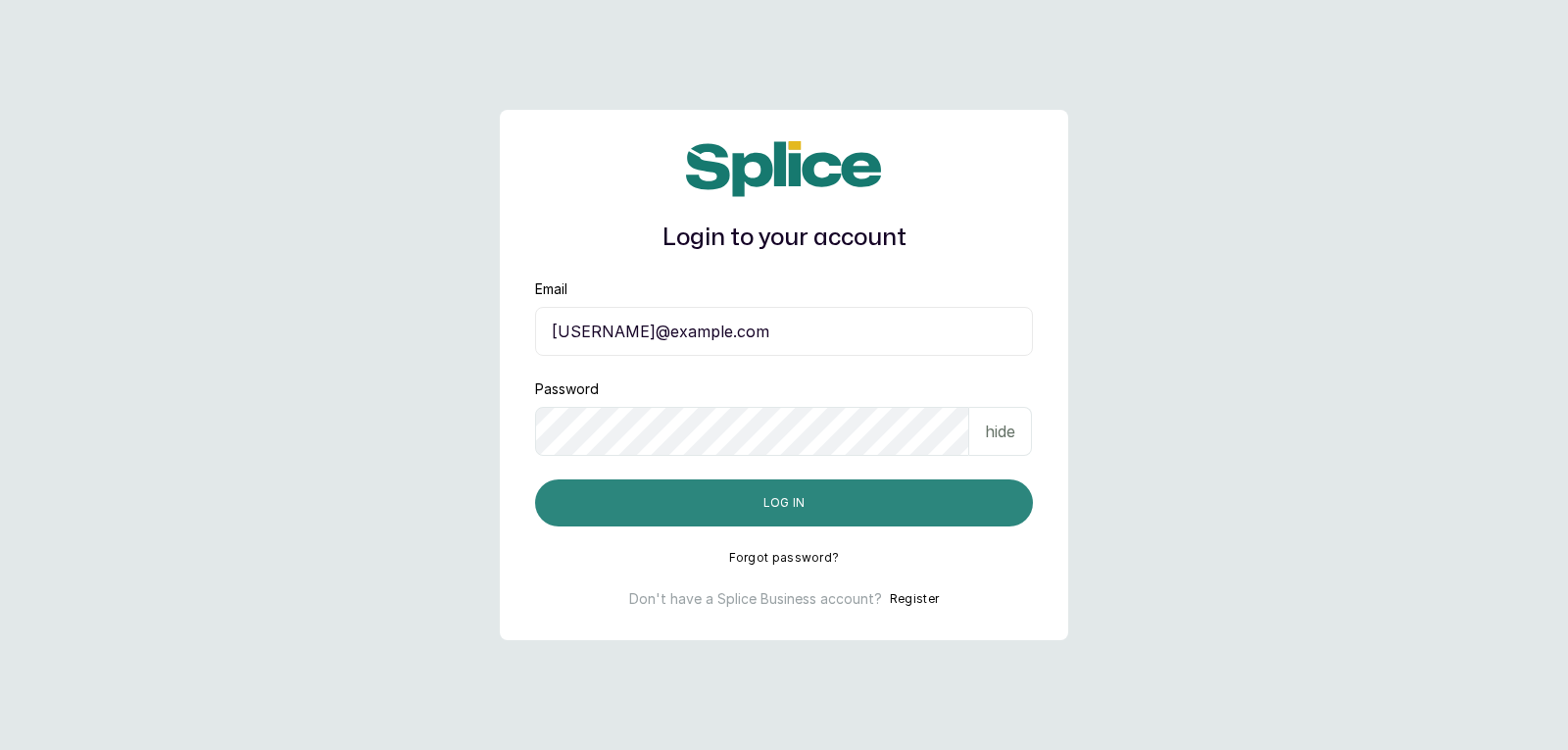 click on "Log in" at bounding box center [784, 503] 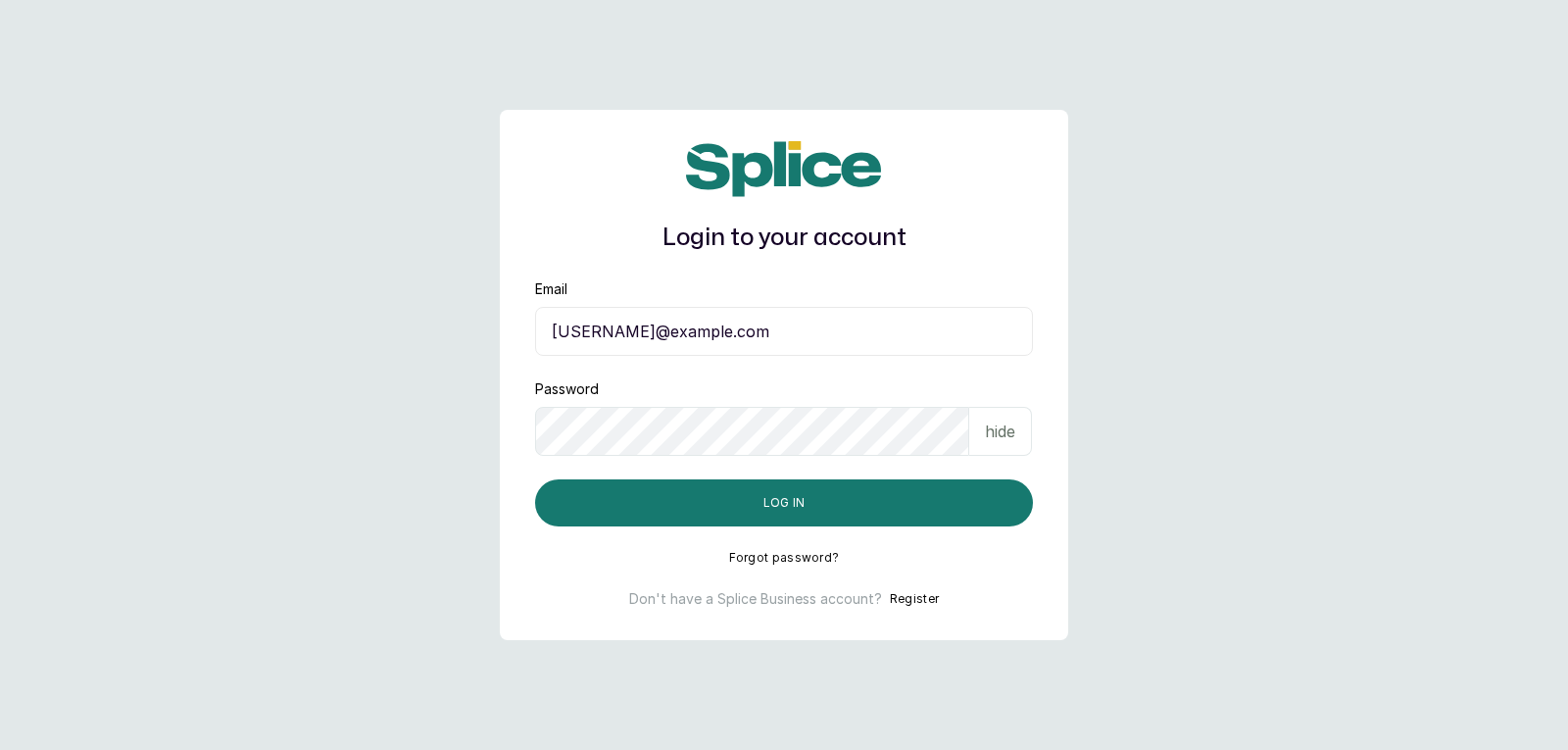 click on "hide" at bounding box center (1000, 431) 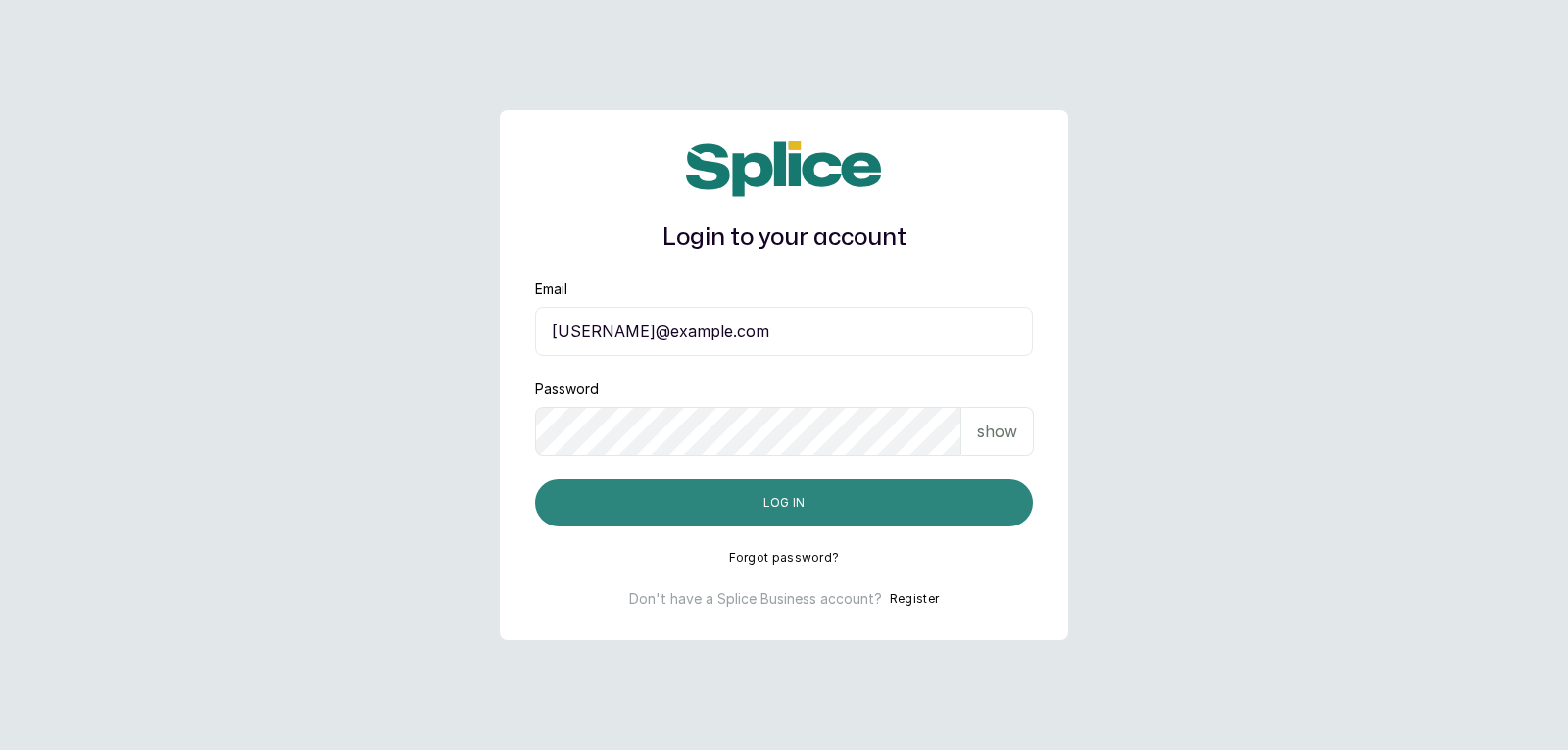 click on "Log in" at bounding box center (784, 503) 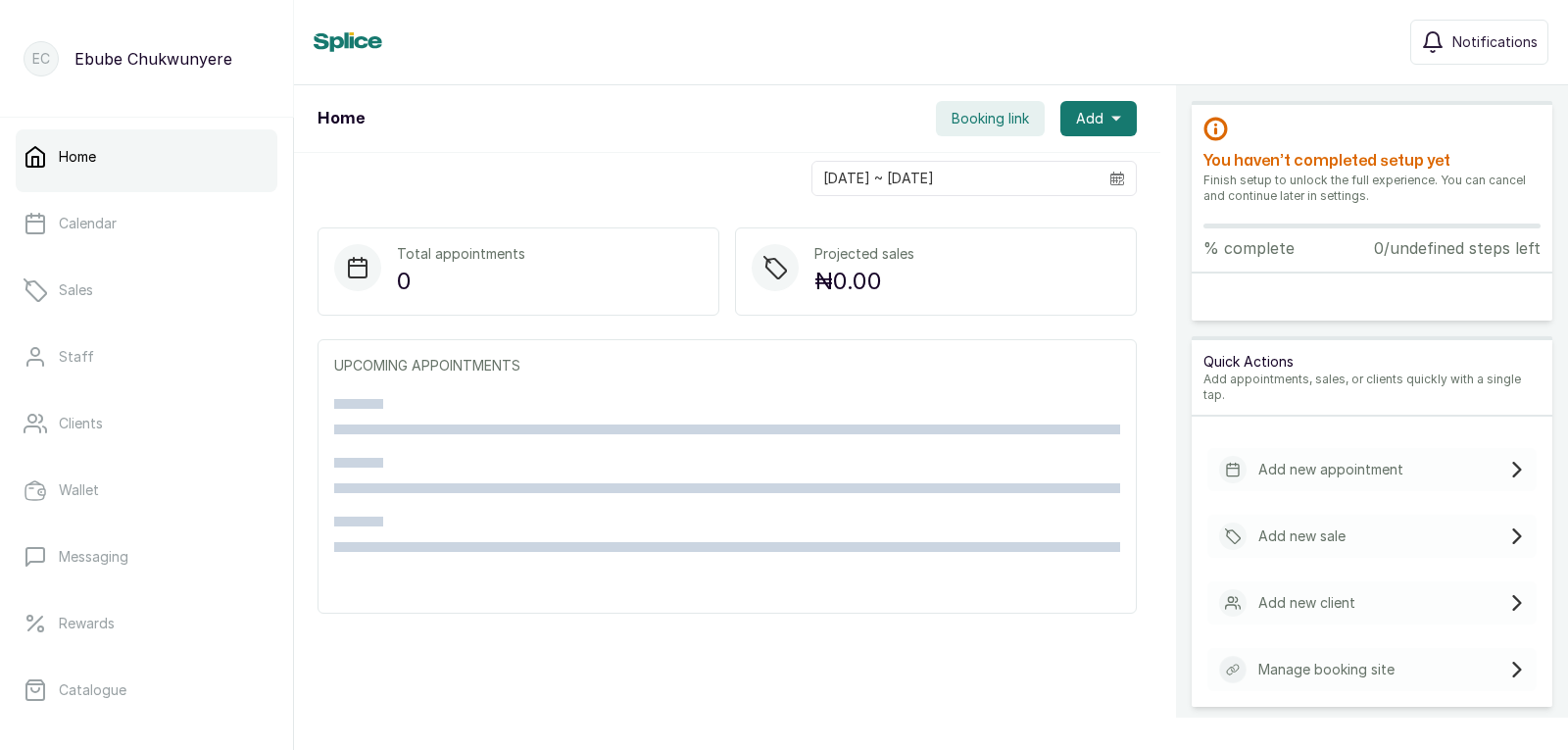 scroll, scrollTop: 0, scrollLeft: 0, axis: both 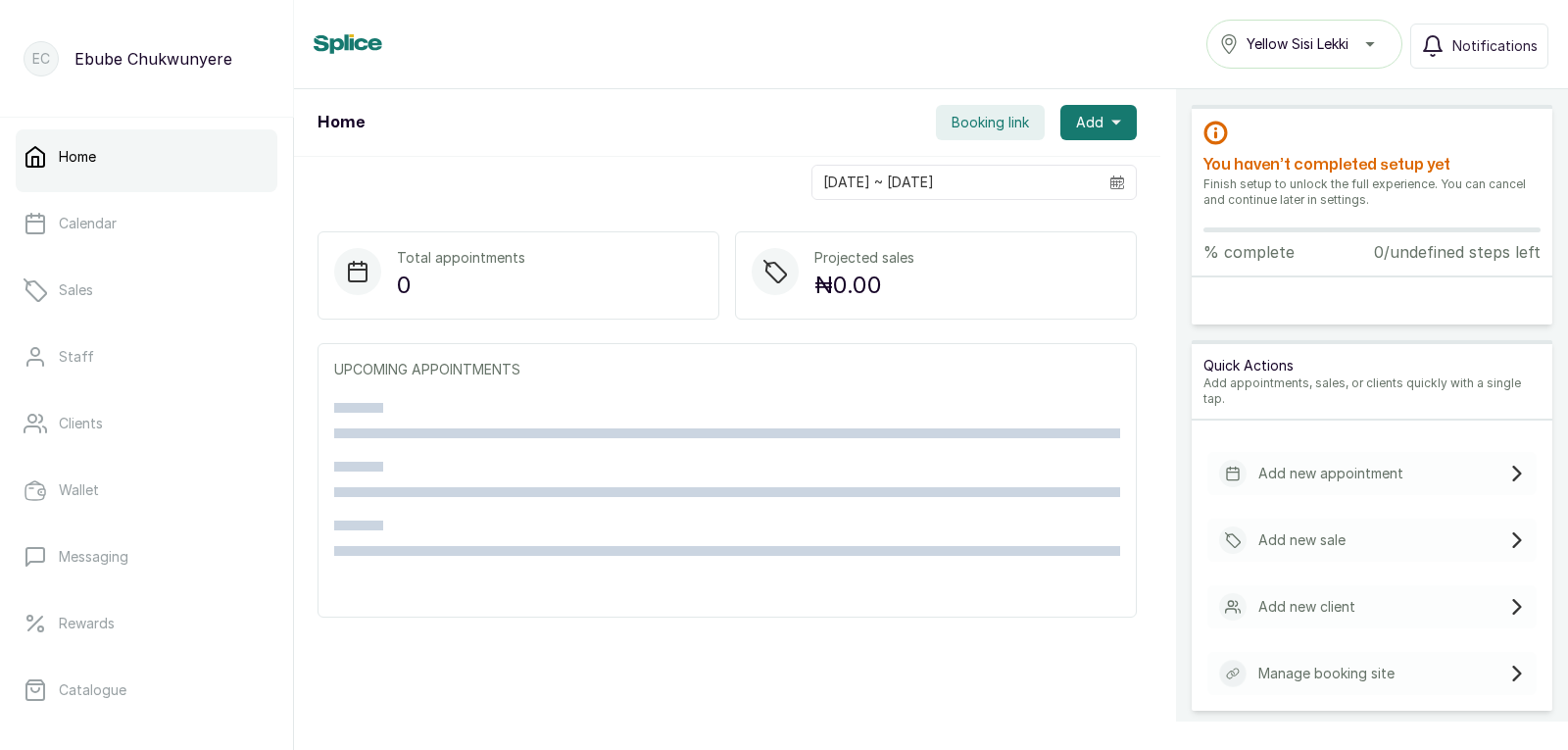 click on "Add new sale" at bounding box center [1372, 540] 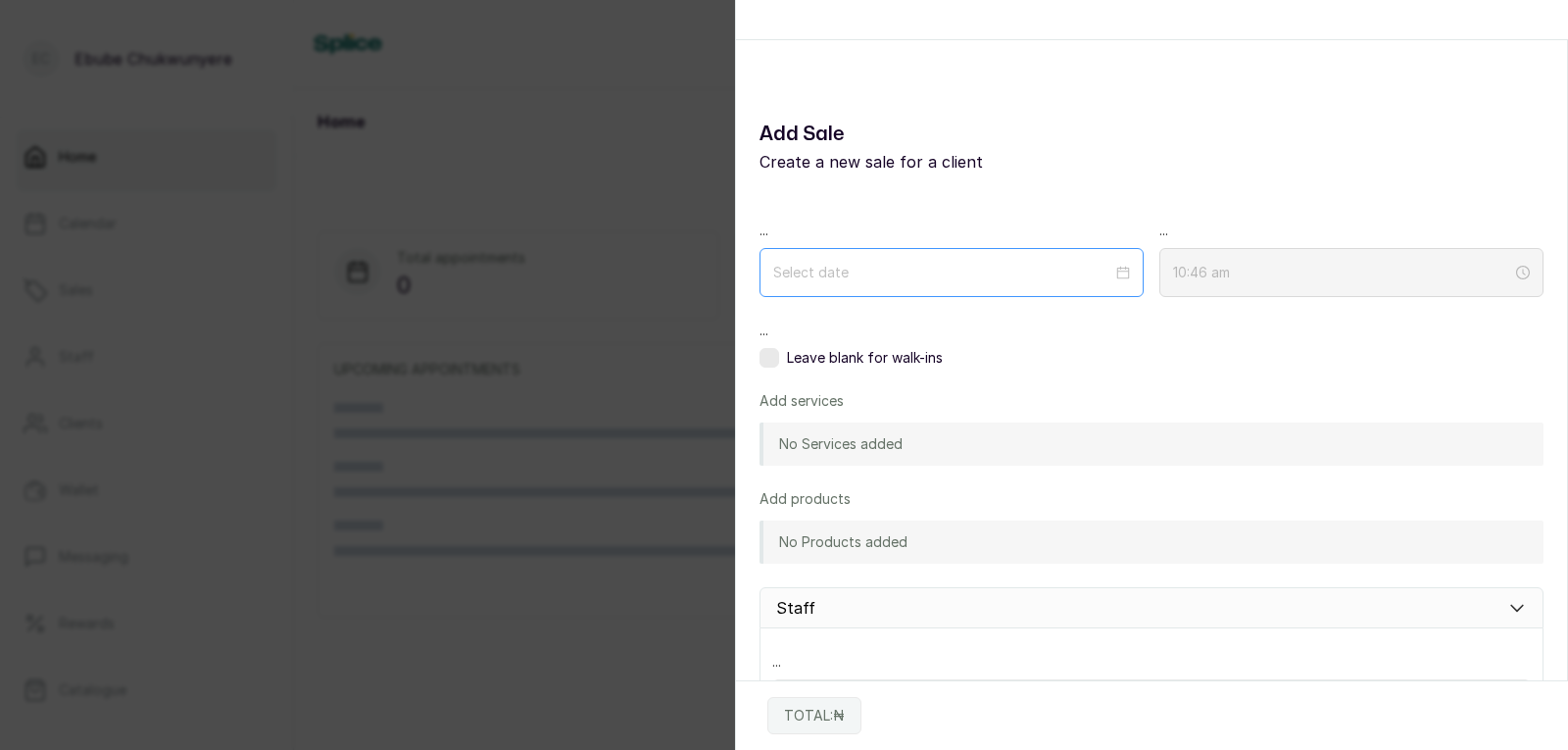 click at bounding box center (952, 273) 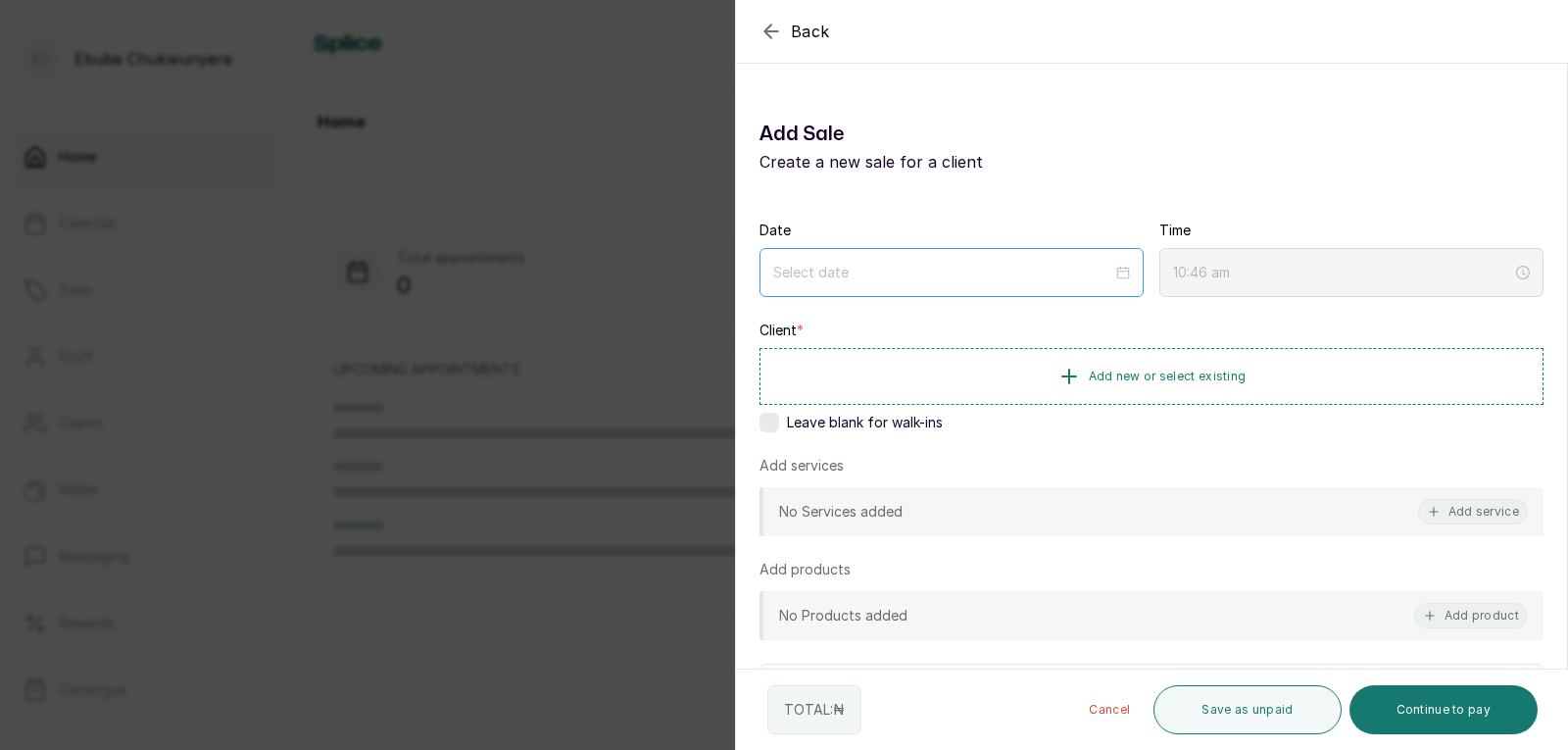 click 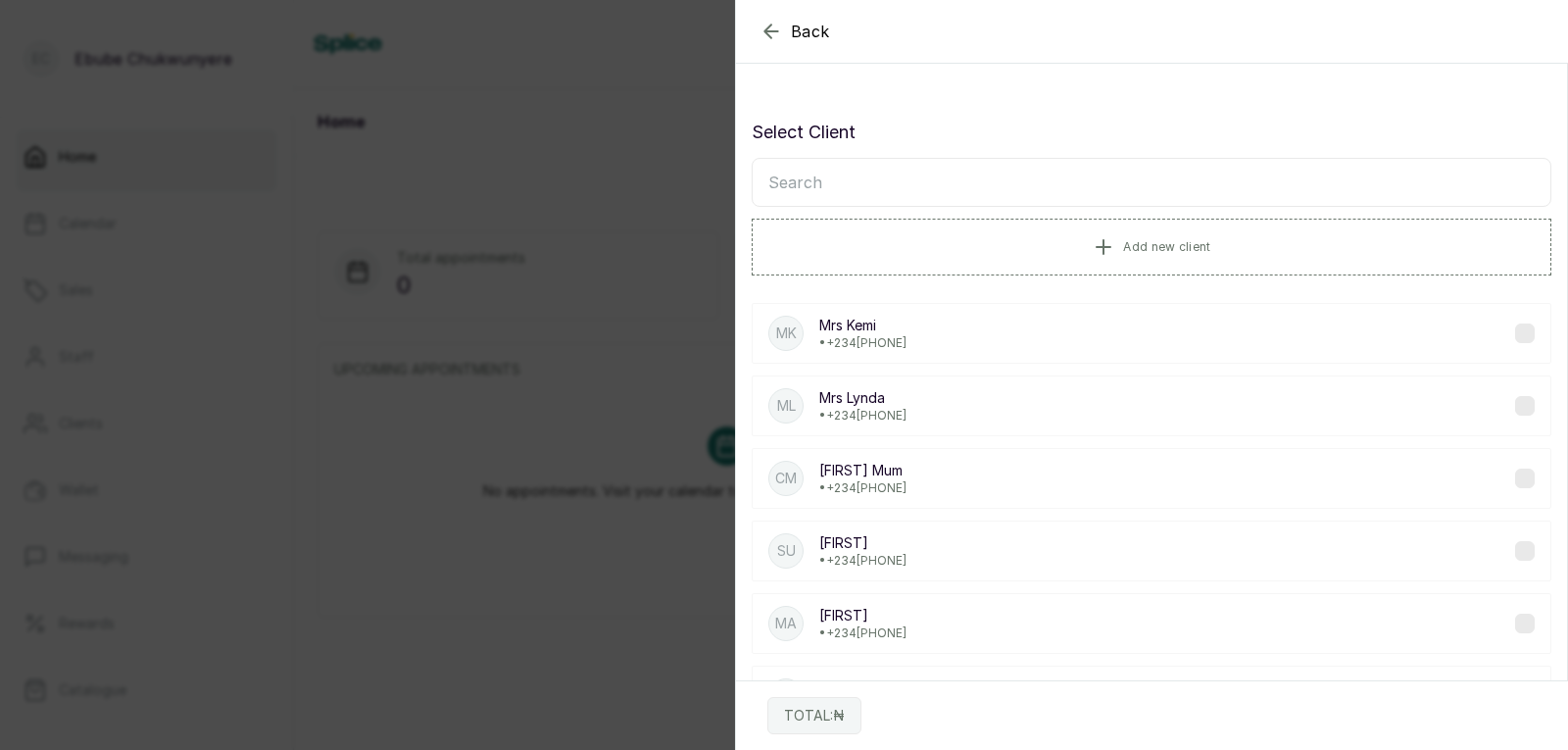 click 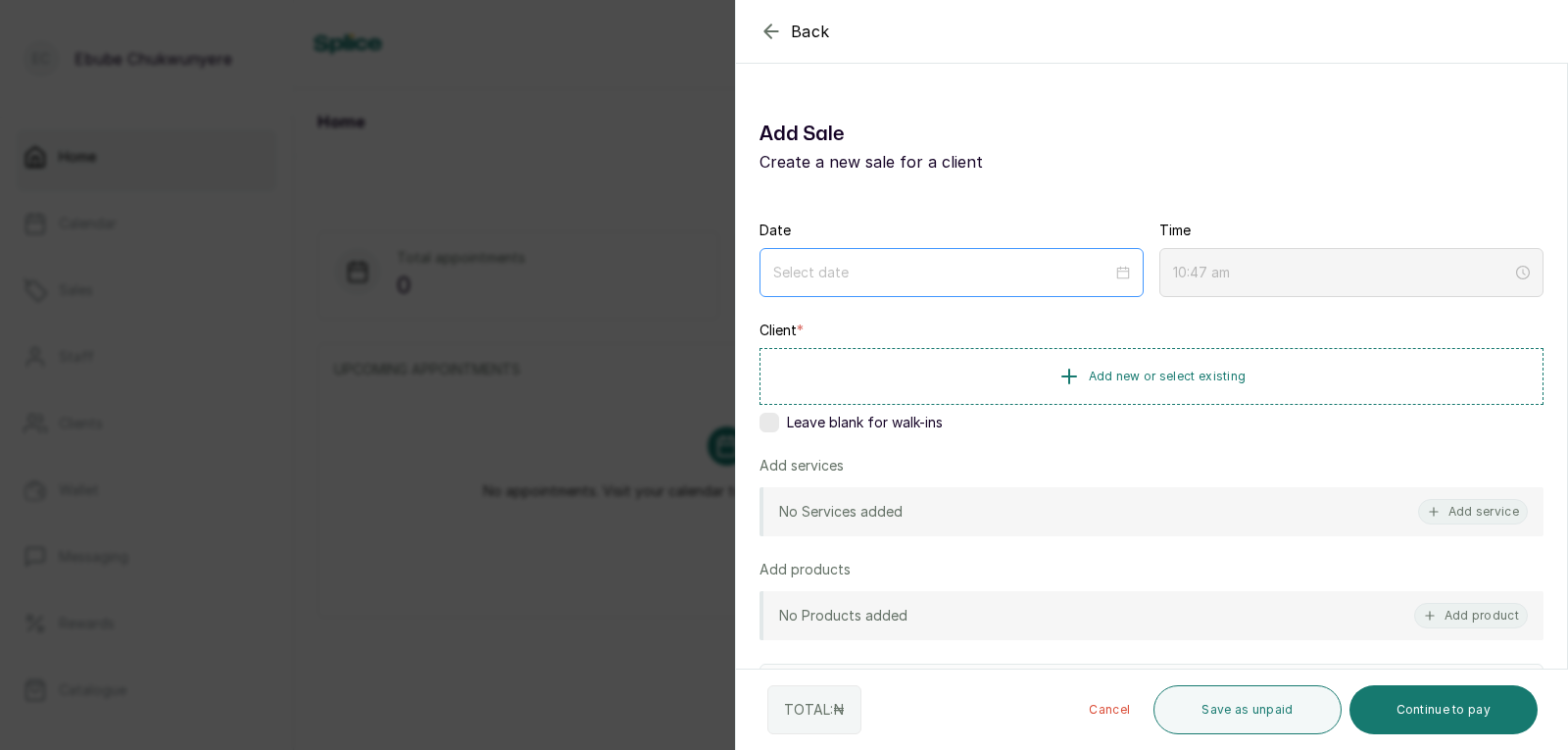 click at bounding box center (952, 273) 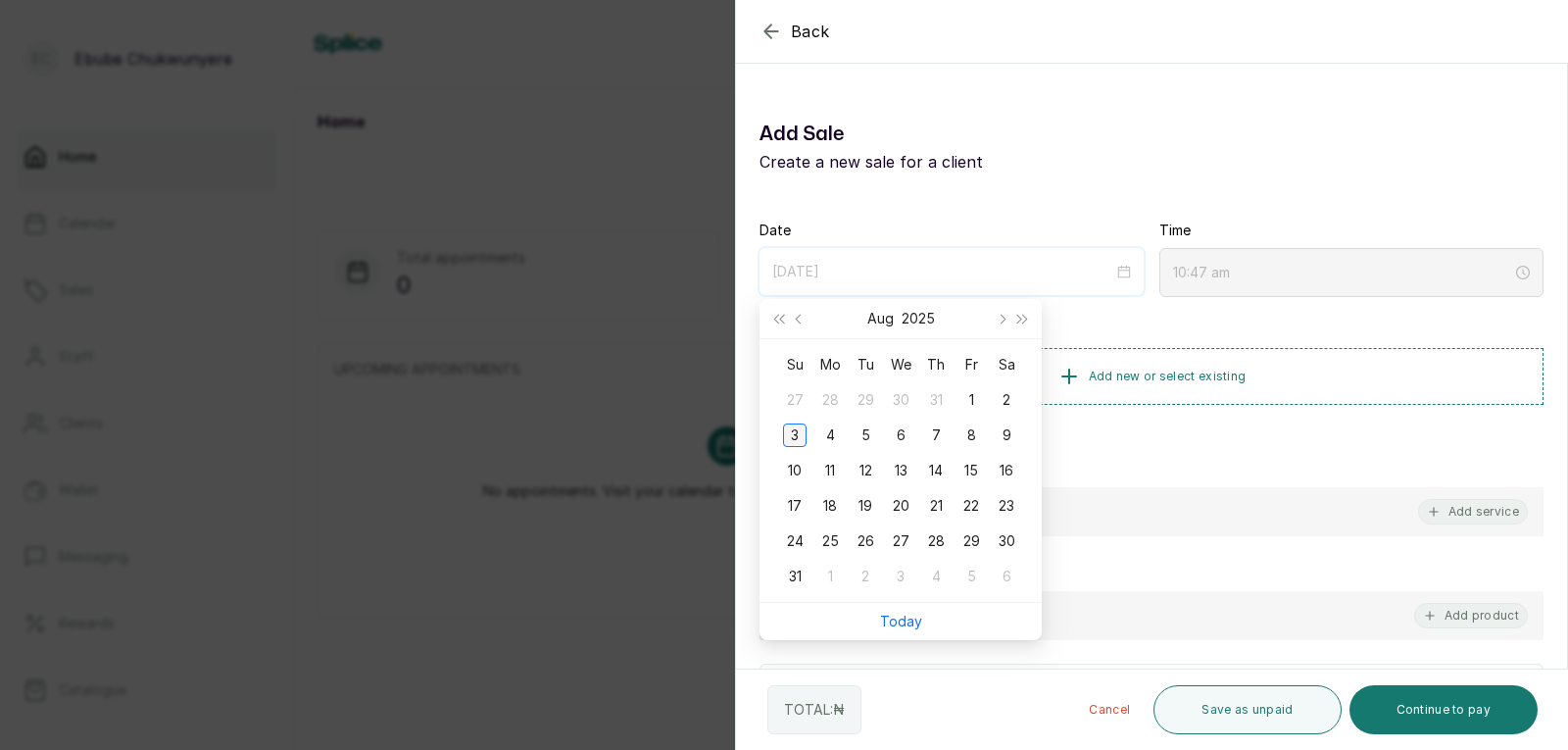 type on "2025/08/03" 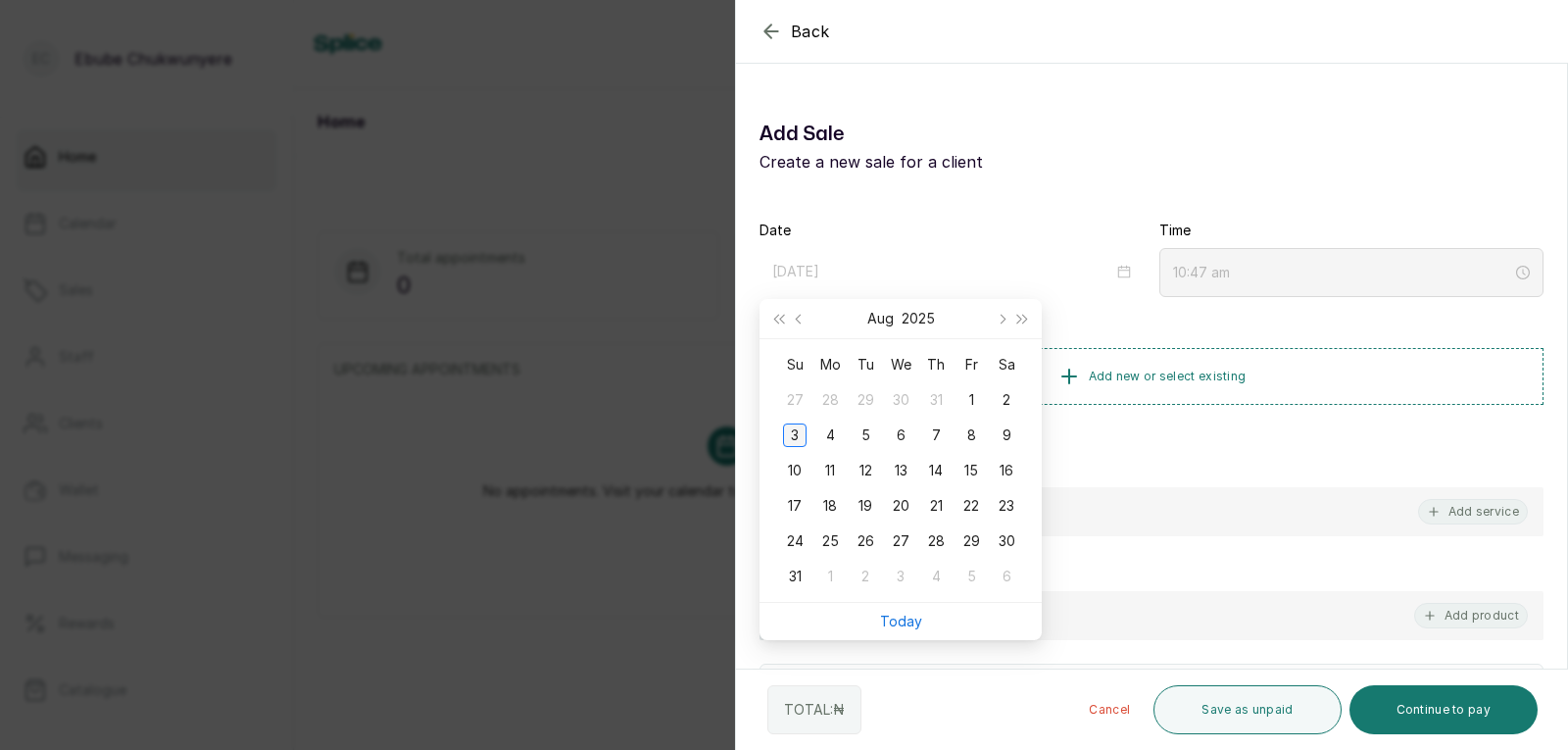 click on "3" at bounding box center [795, 435] 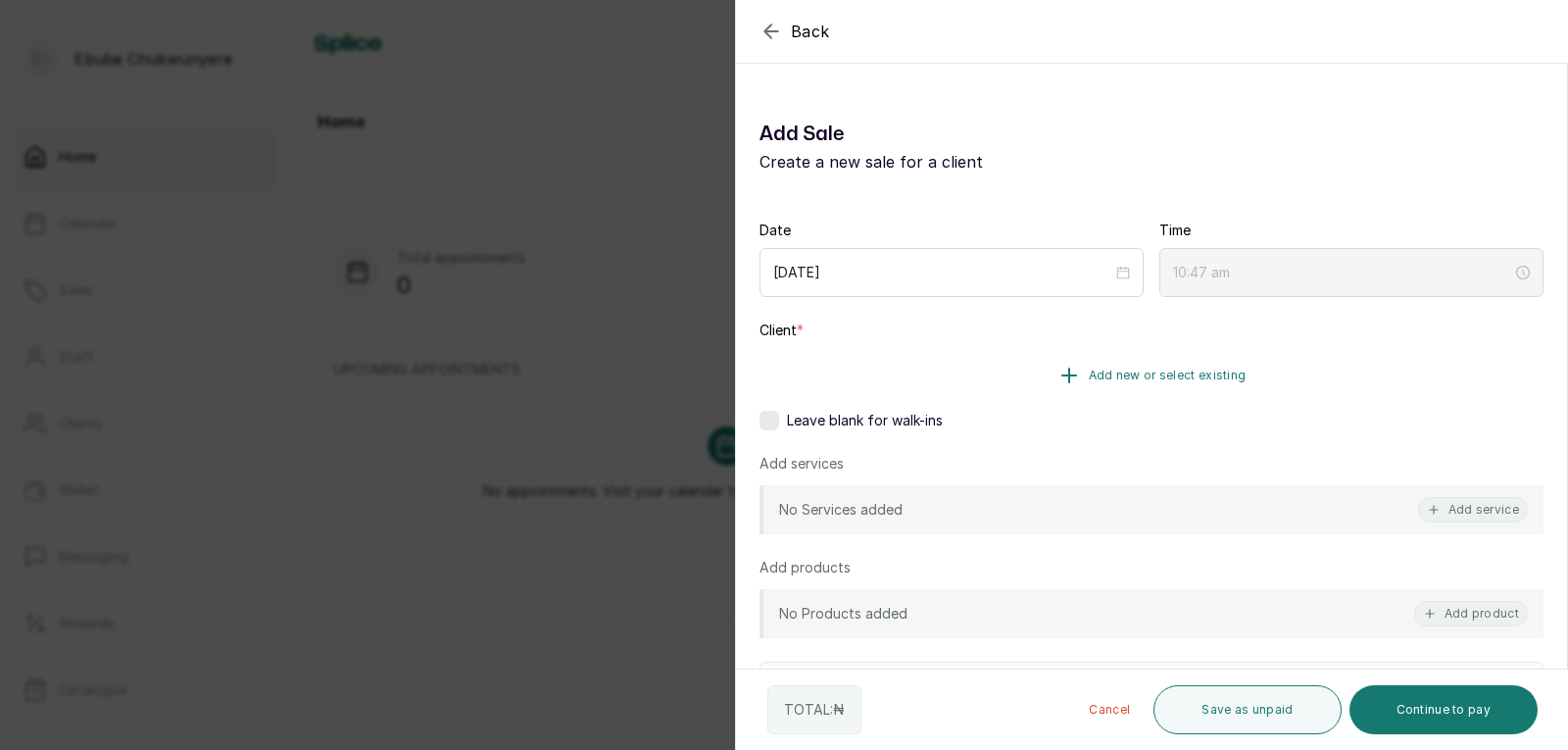 click on "Add new or select existing" at bounding box center (1152, 375) 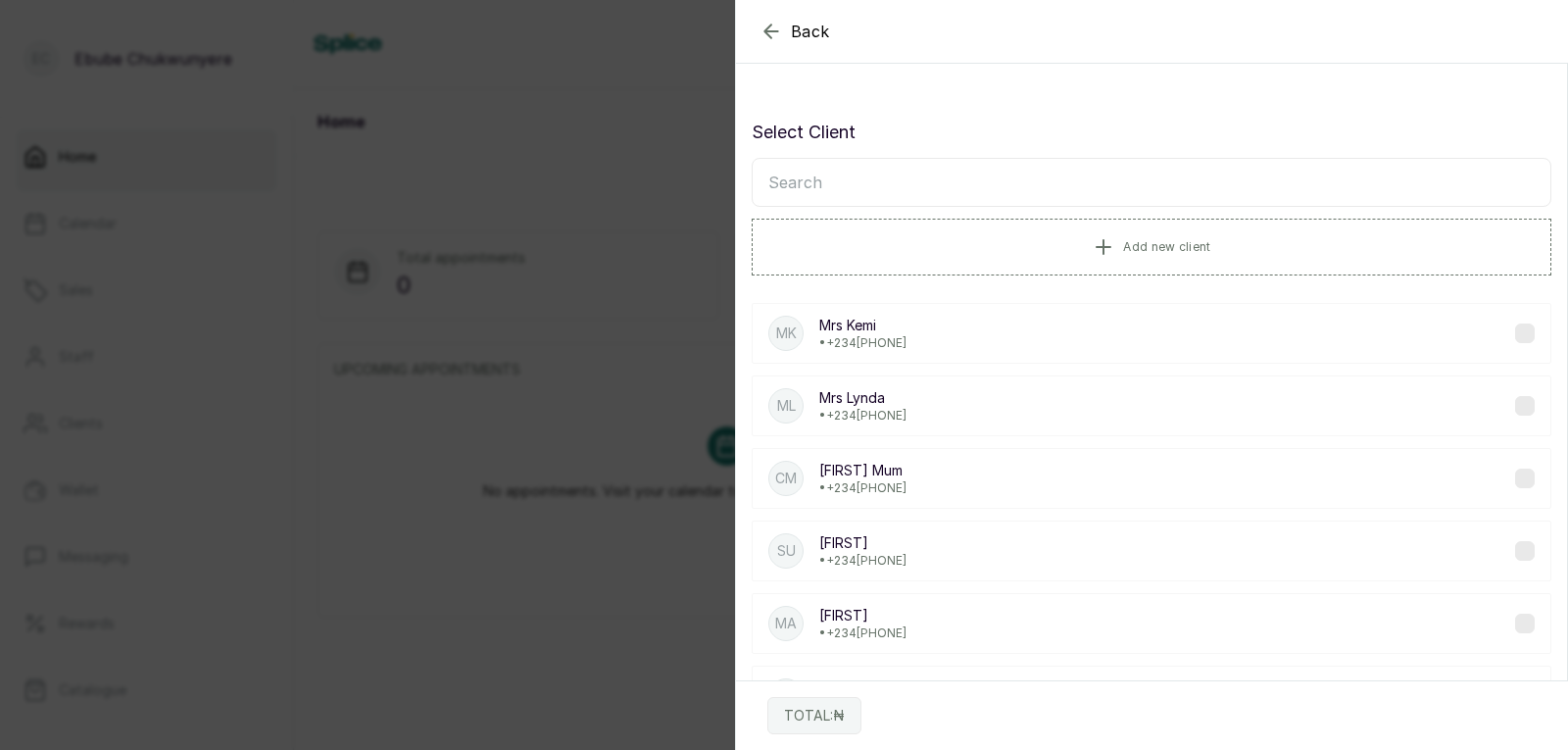 click at bounding box center (1152, 182) 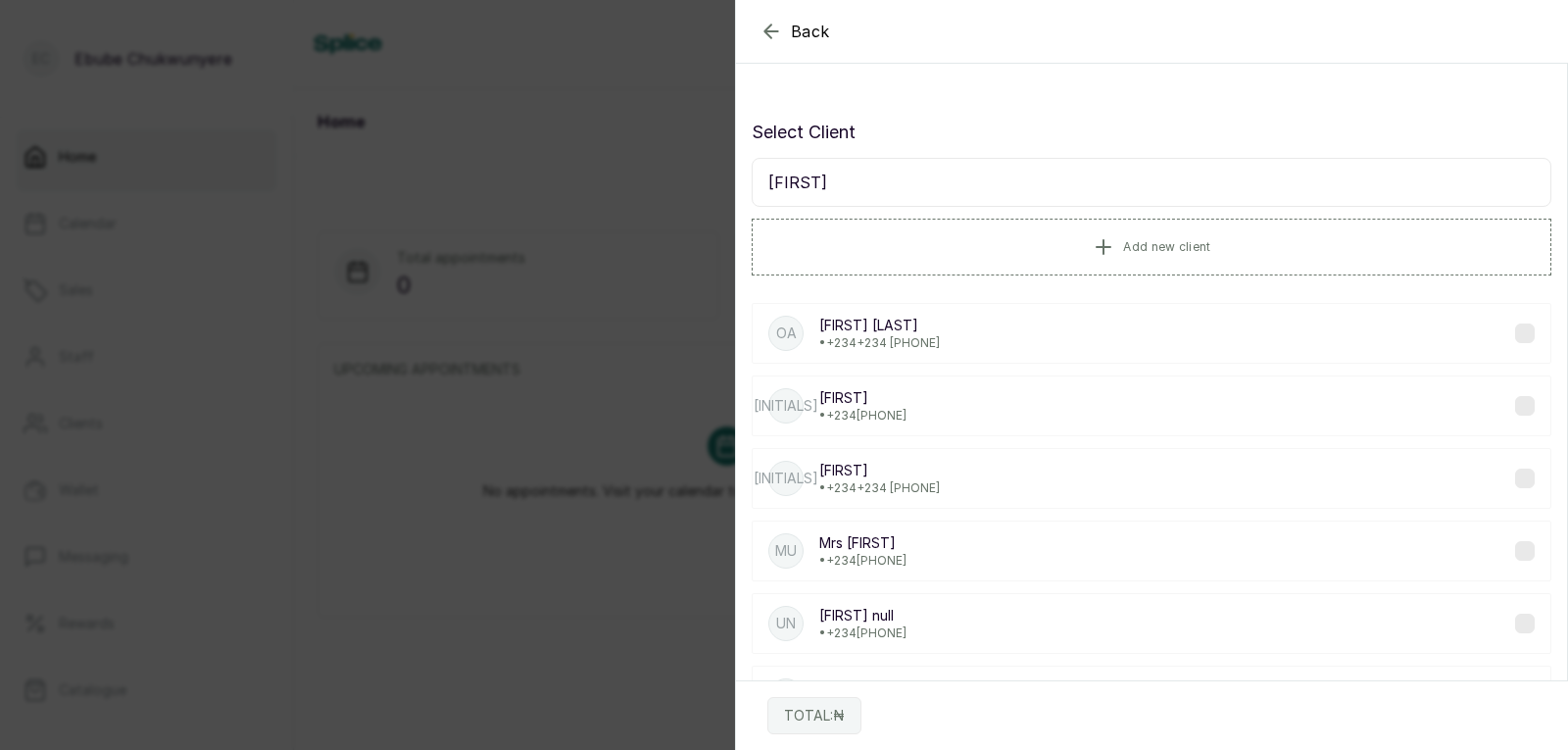 type on "uju" 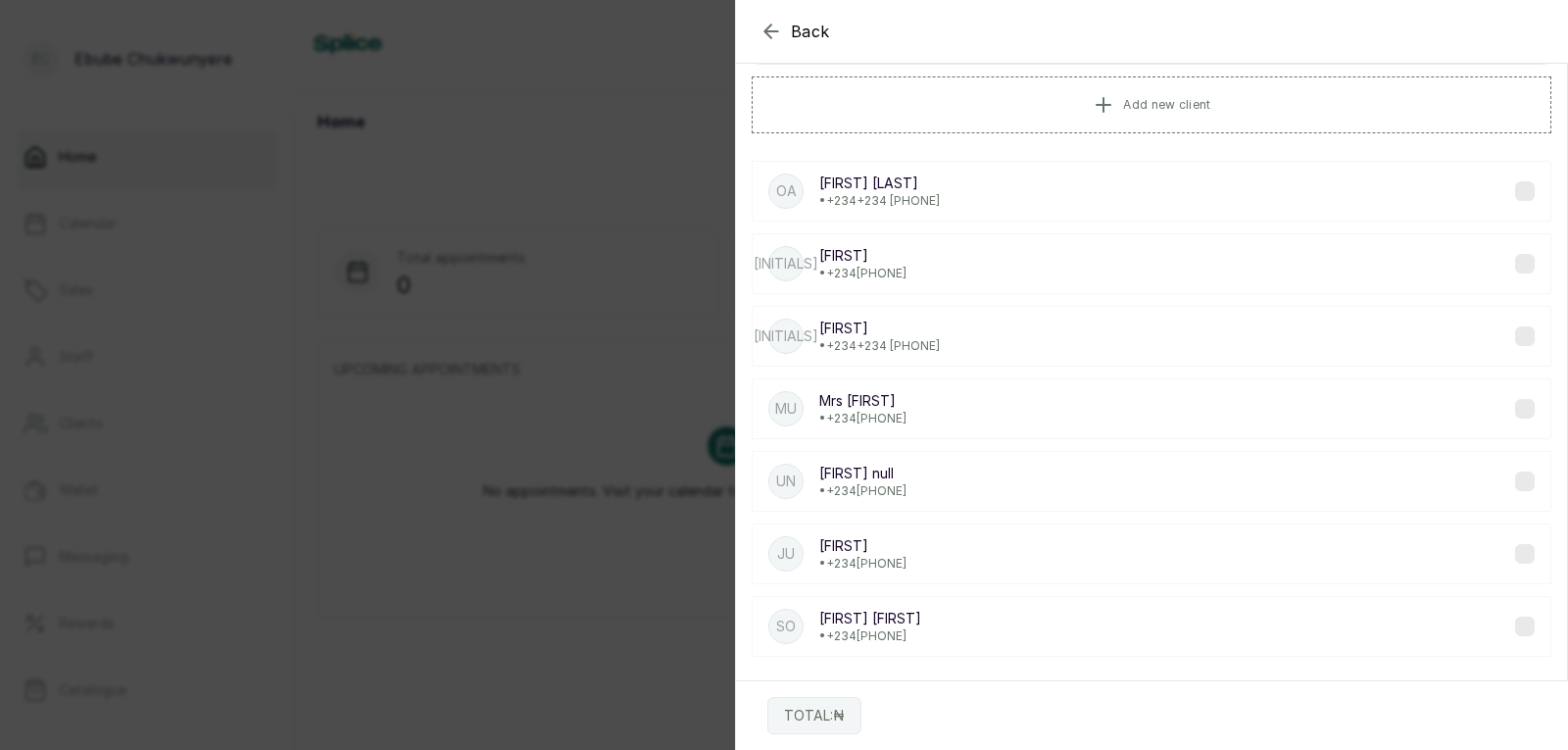 scroll, scrollTop: 160, scrollLeft: 0, axis: vertical 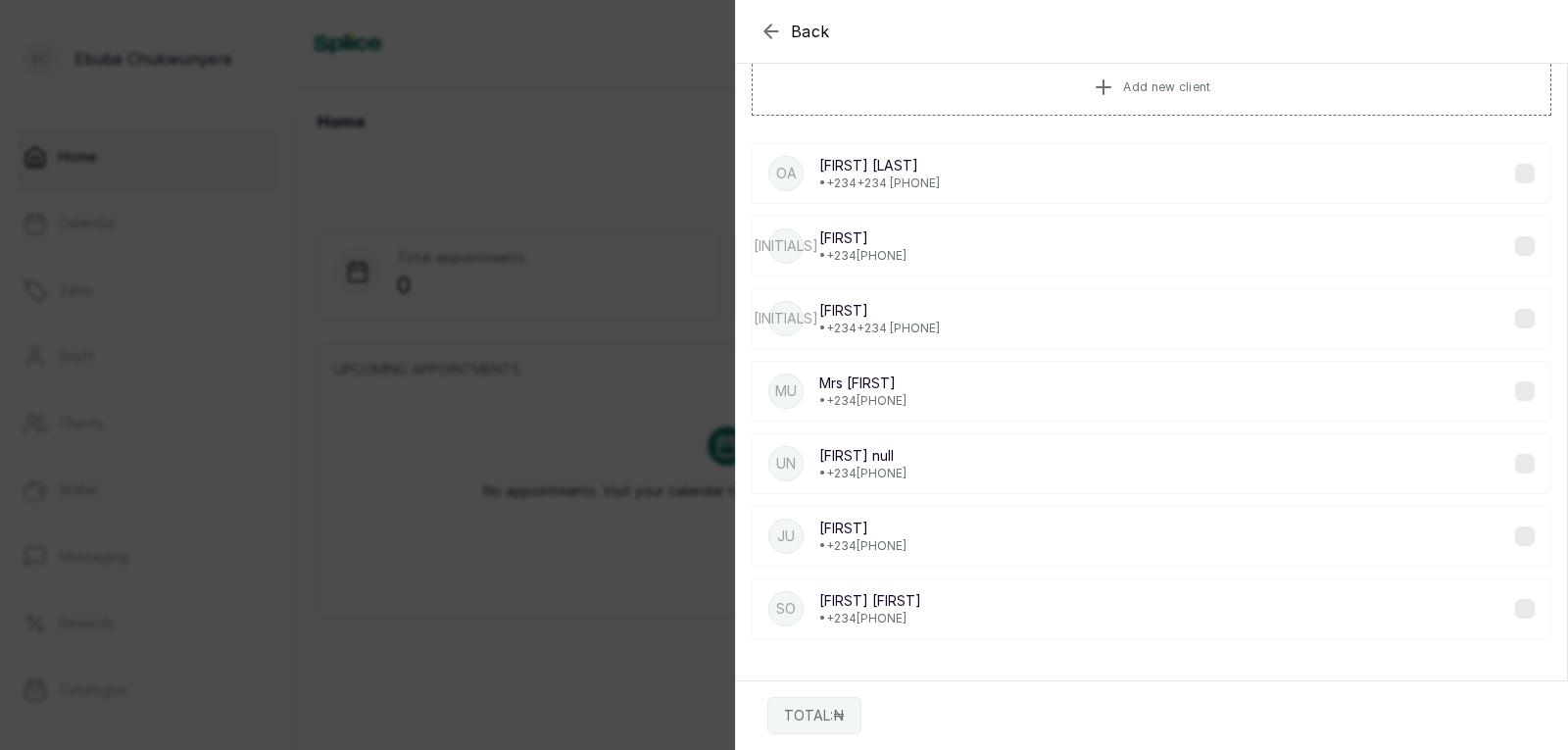 click on "Un Uju   null  •  +234 7034867103" at bounding box center [1152, 464] 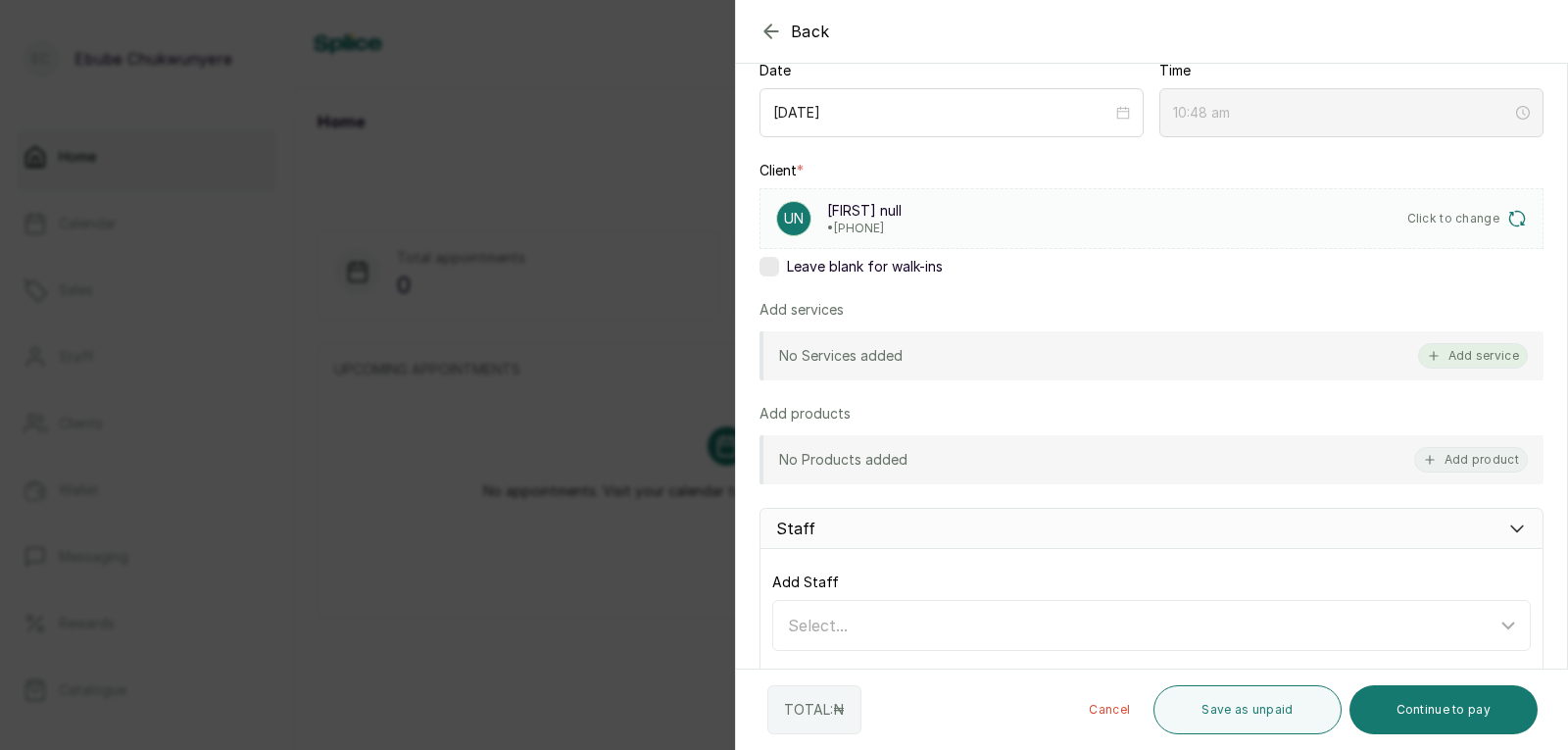 click on "Add service" at bounding box center [1473, 356] 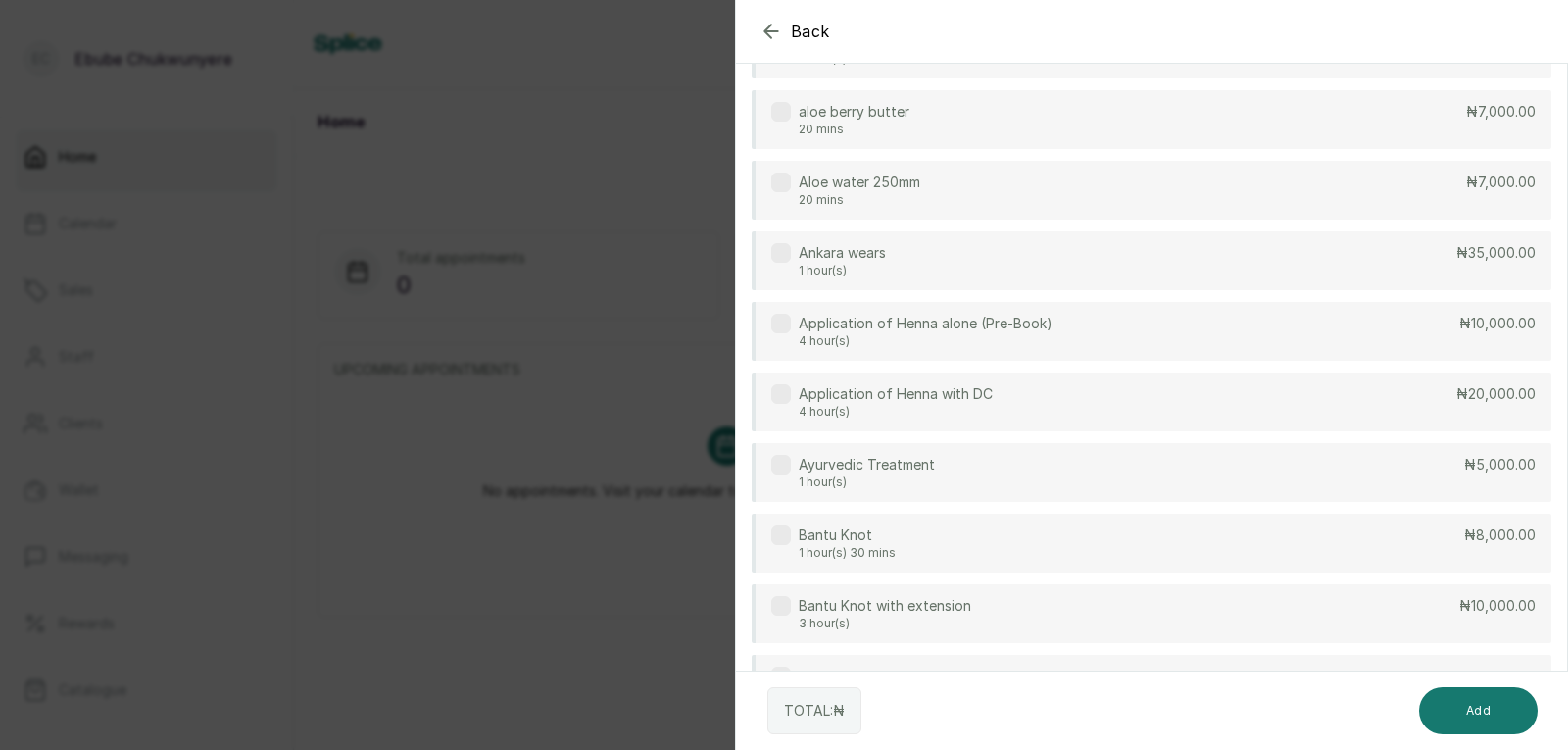 scroll, scrollTop: 59, scrollLeft: 0, axis: vertical 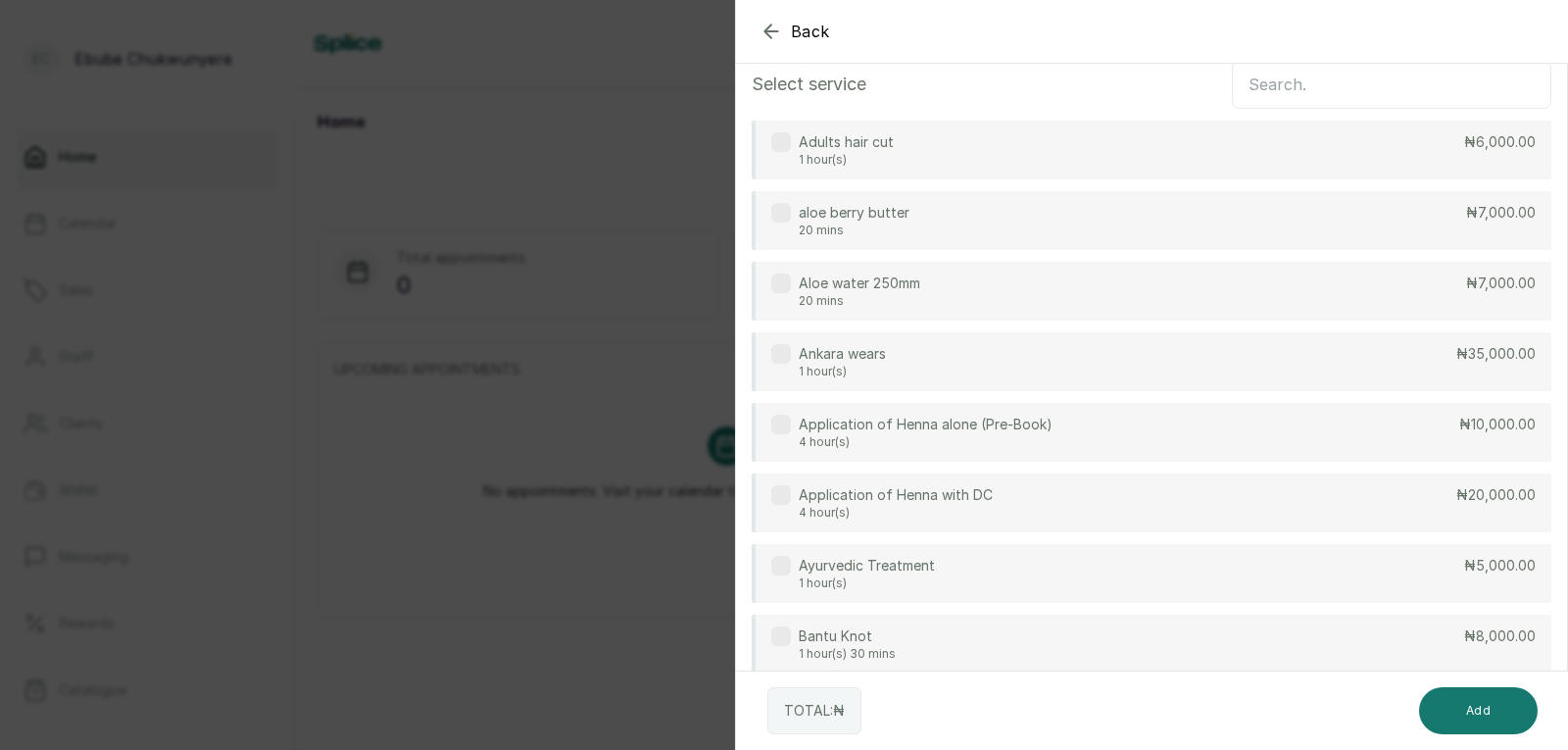 click at bounding box center [1392, 84] 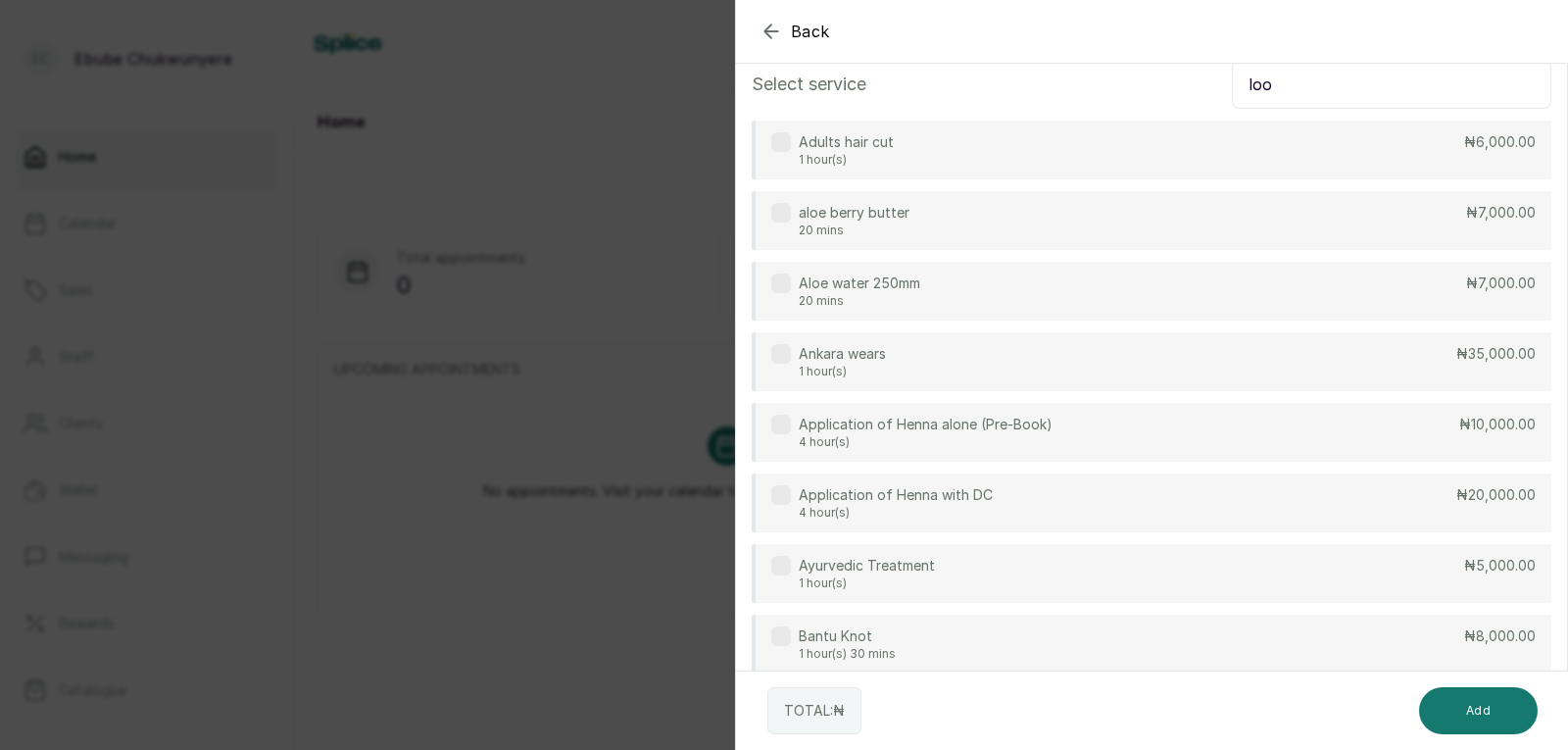 scroll, scrollTop: 0, scrollLeft: 0, axis: both 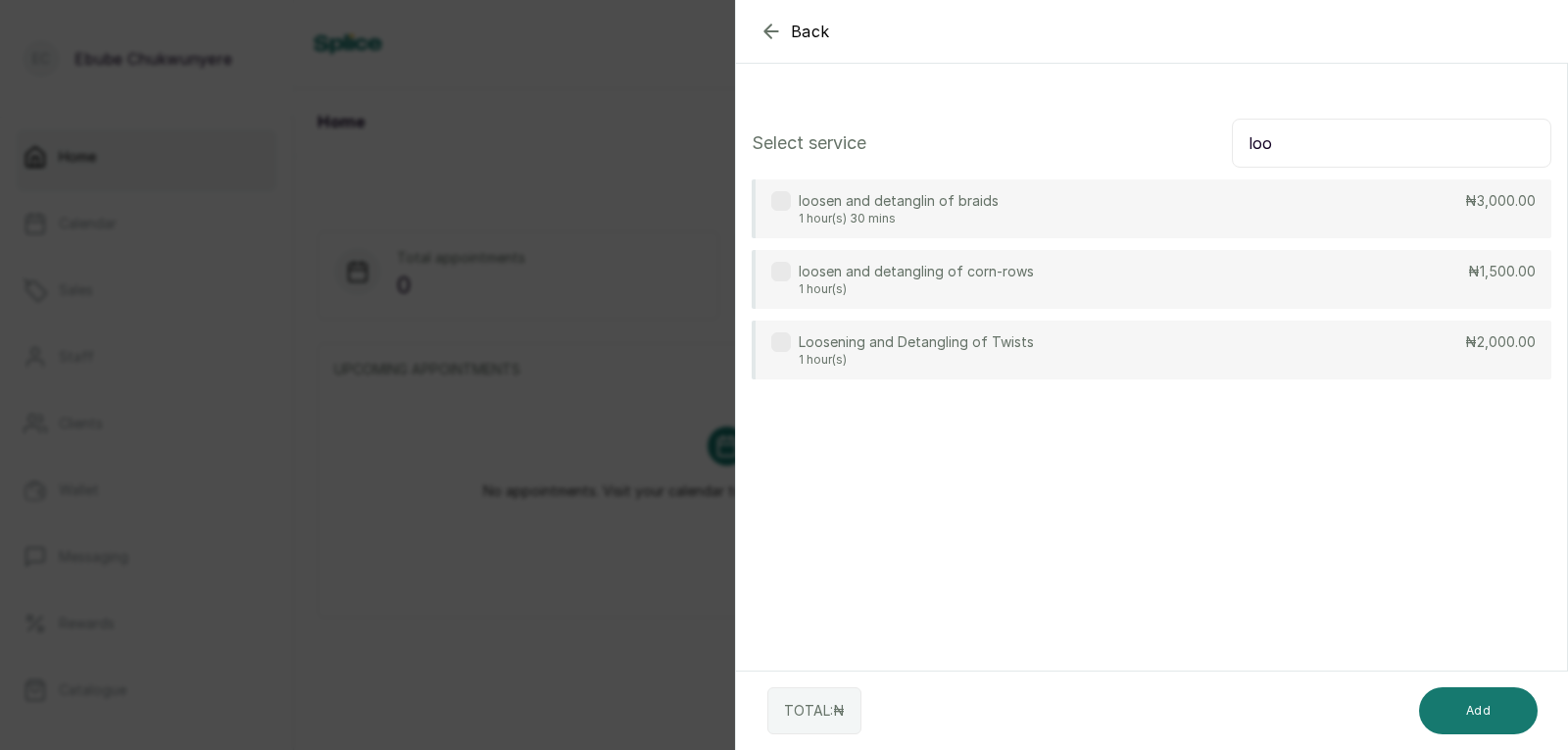 click on "Loosening and Detangling of Twists 1 hour(s) ₦2,000.00" at bounding box center (1152, 350) 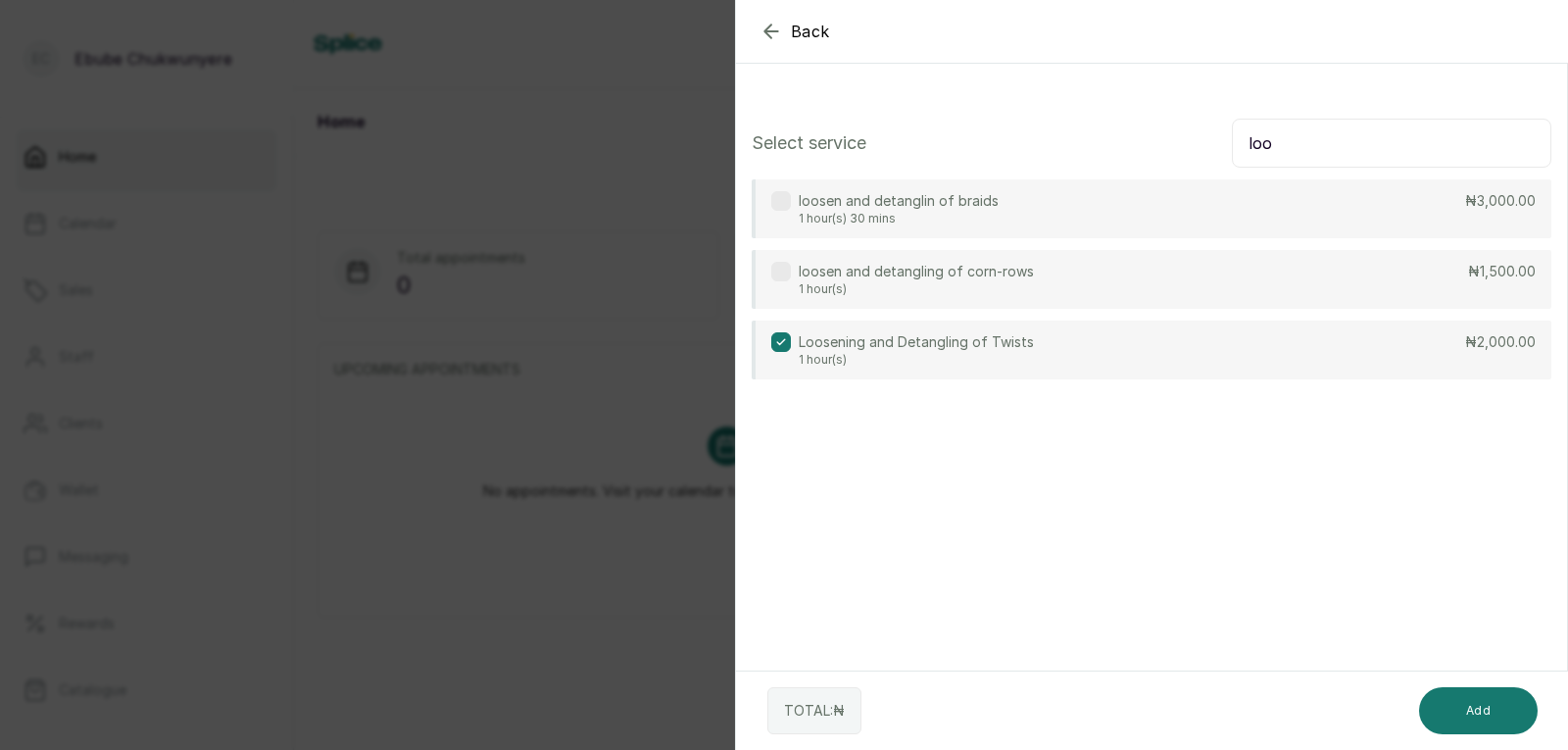 click on "loo" at bounding box center [1392, 143] 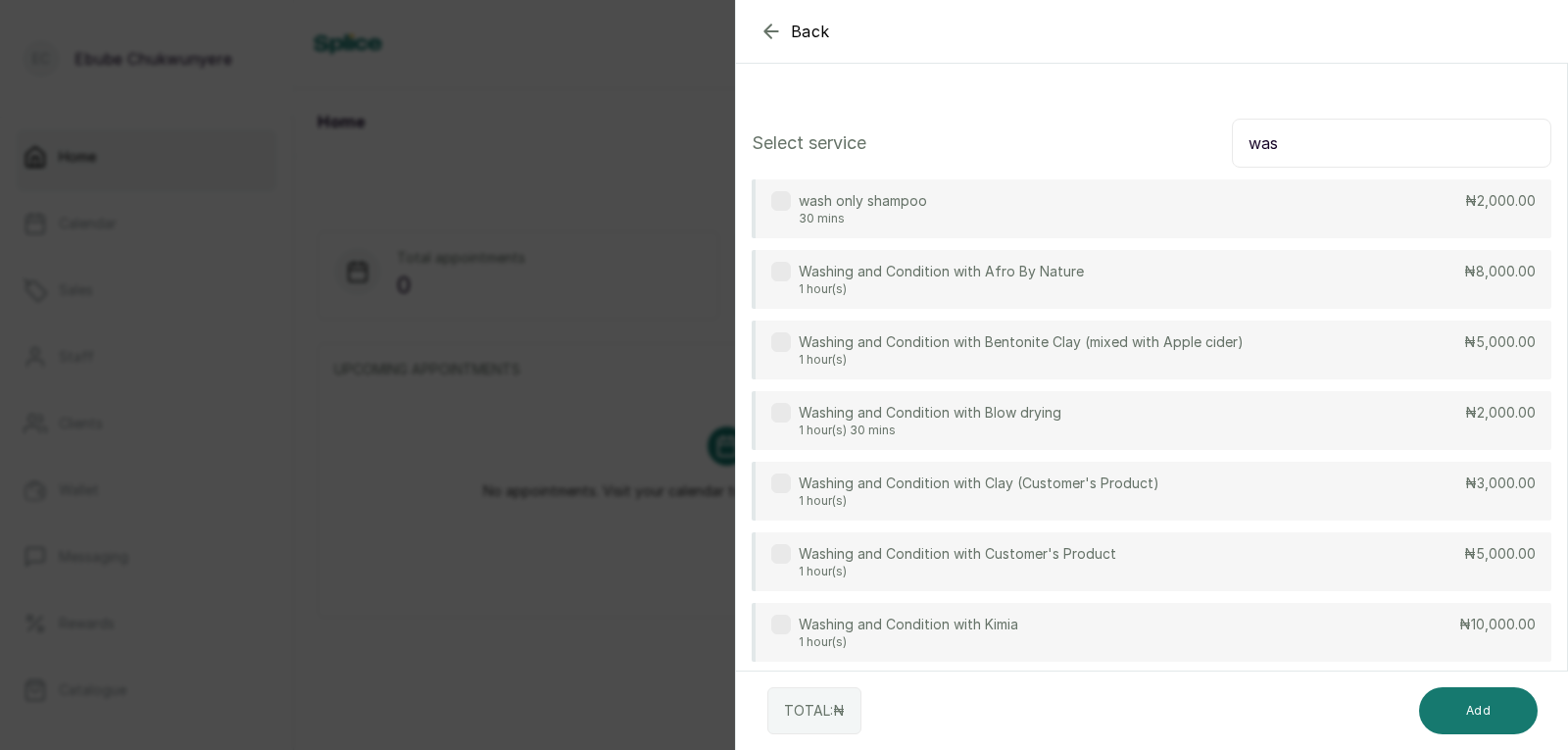 click on "Washing and Condition with Customer's Product 1 hour(s) ₦5,000.00" at bounding box center [1152, 562] 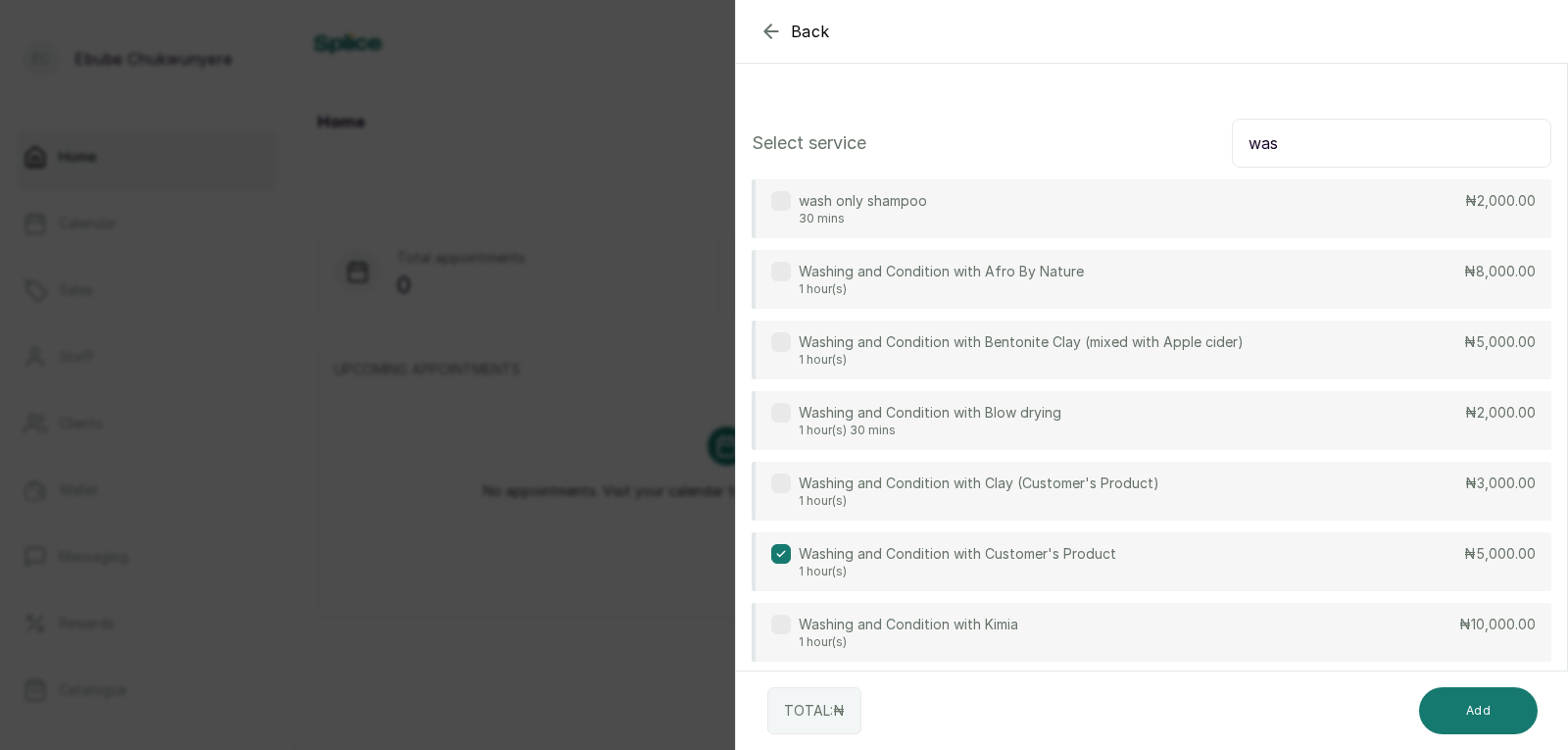 click on "was" at bounding box center (1392, 143) 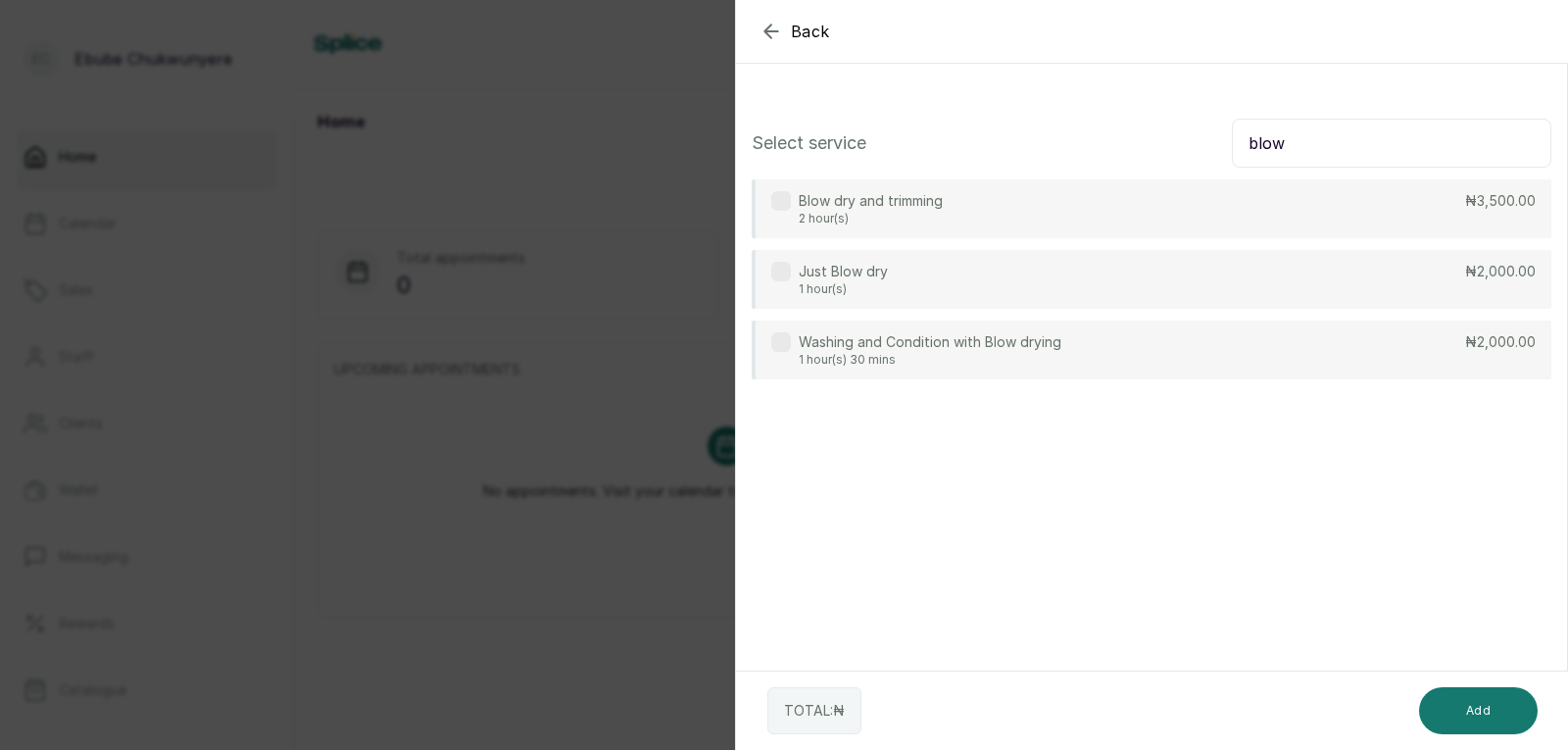click on "Blow dry and trimming 2 hour(s) ₦3,500.00" at bounding box center [1152, 209] 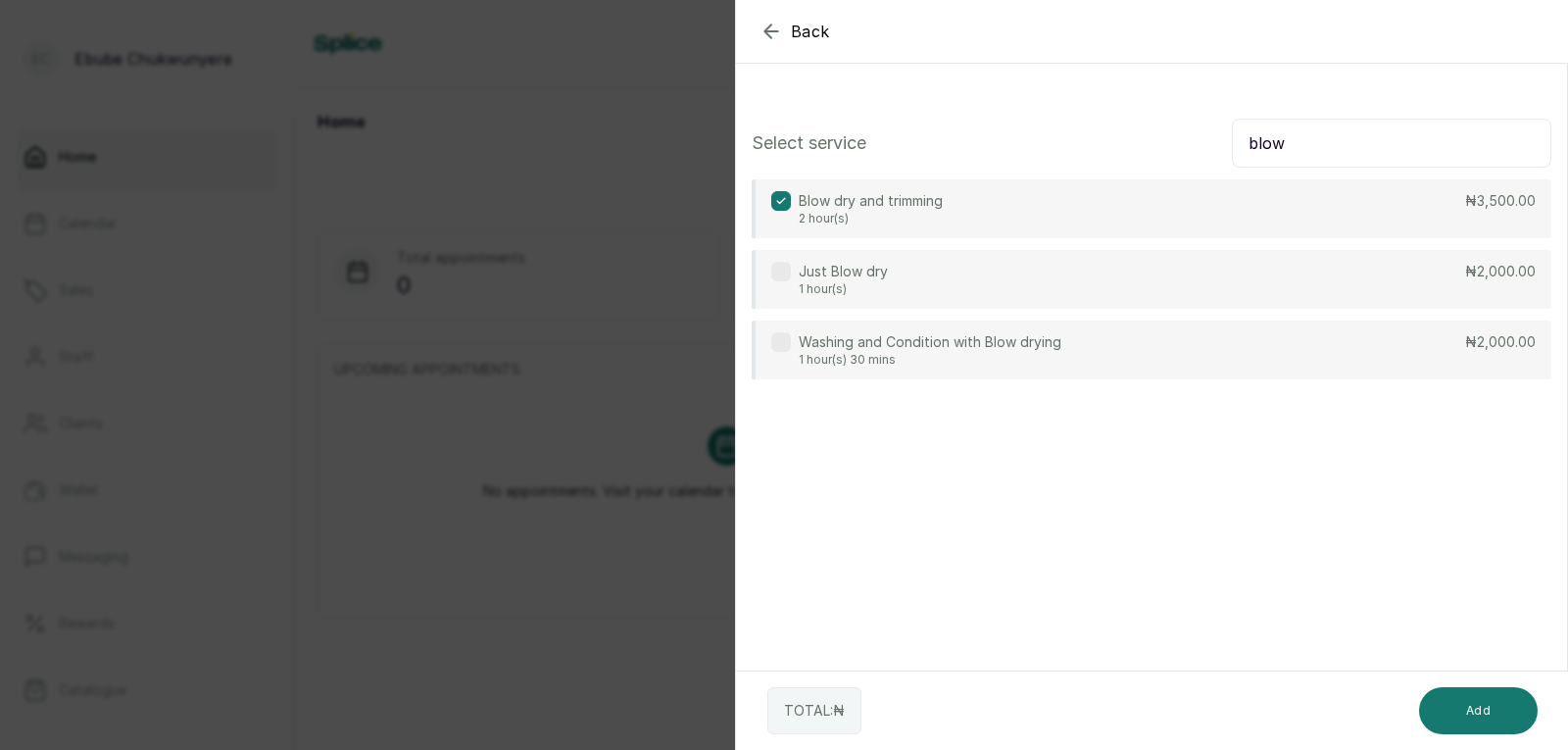 click on "blow" at bounding box center (1392, 143) 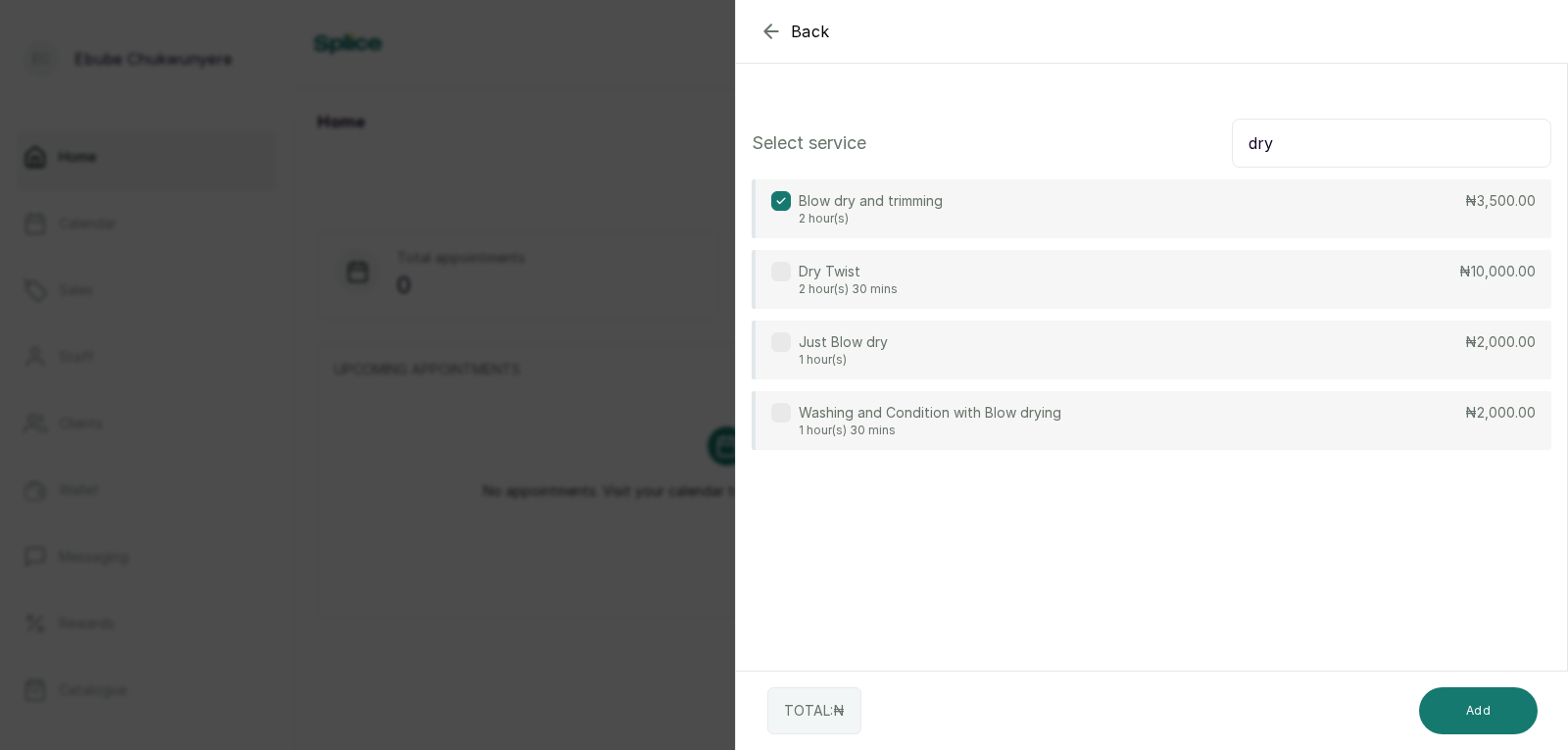 type on "dry" 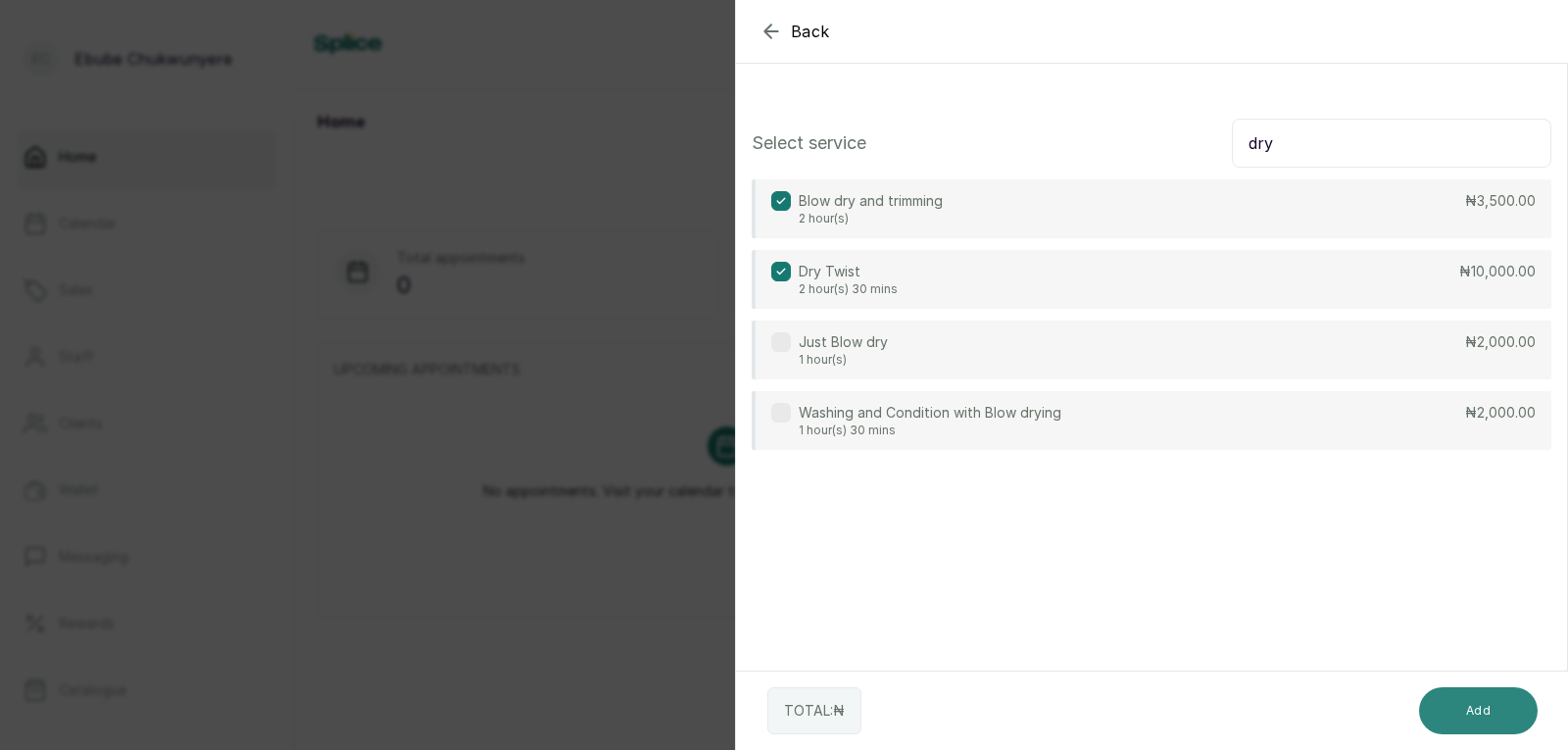 click on "Add" at bounding box center [1478, 711] 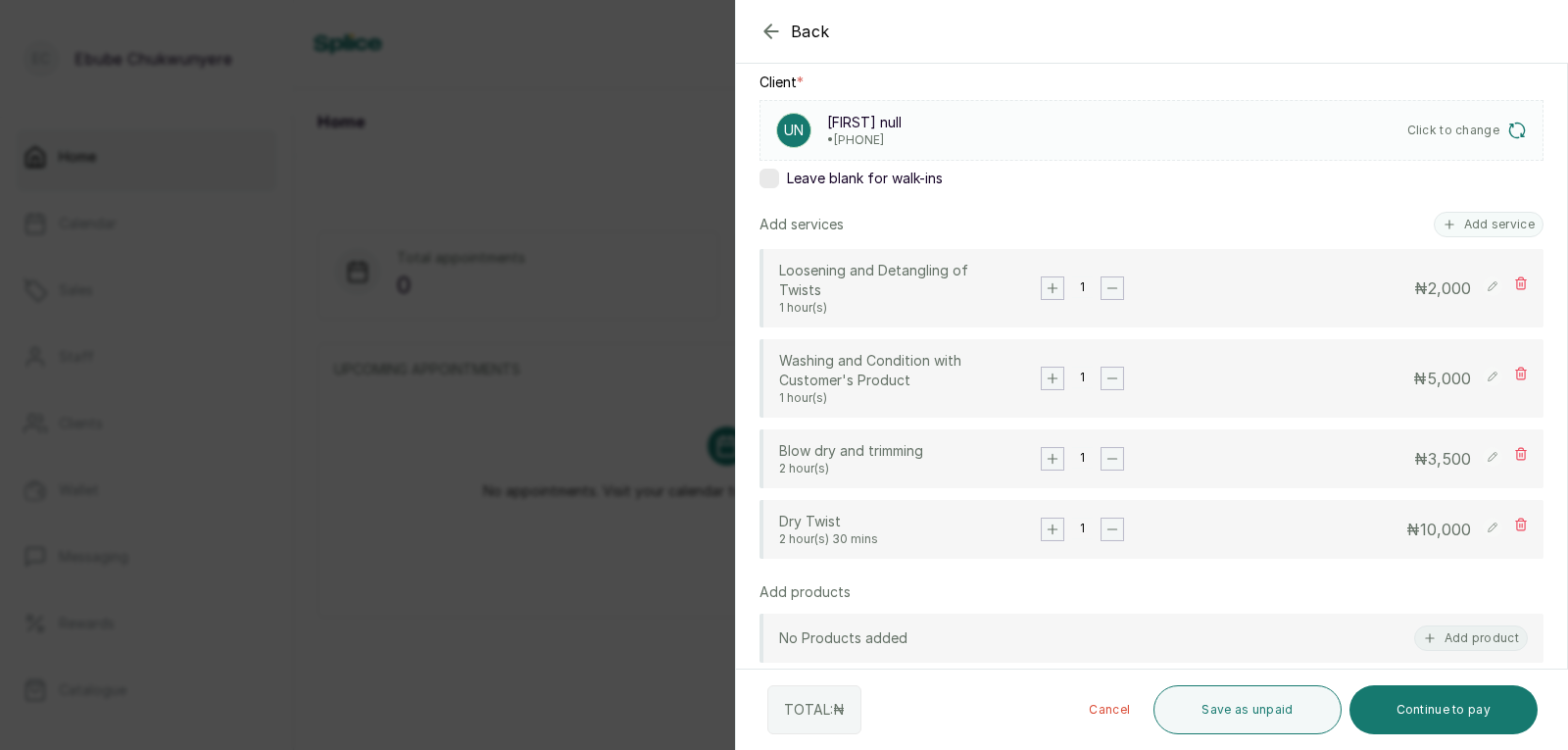 scroll, scrollTop: 253, scrollLeft: 0, axis: vertical 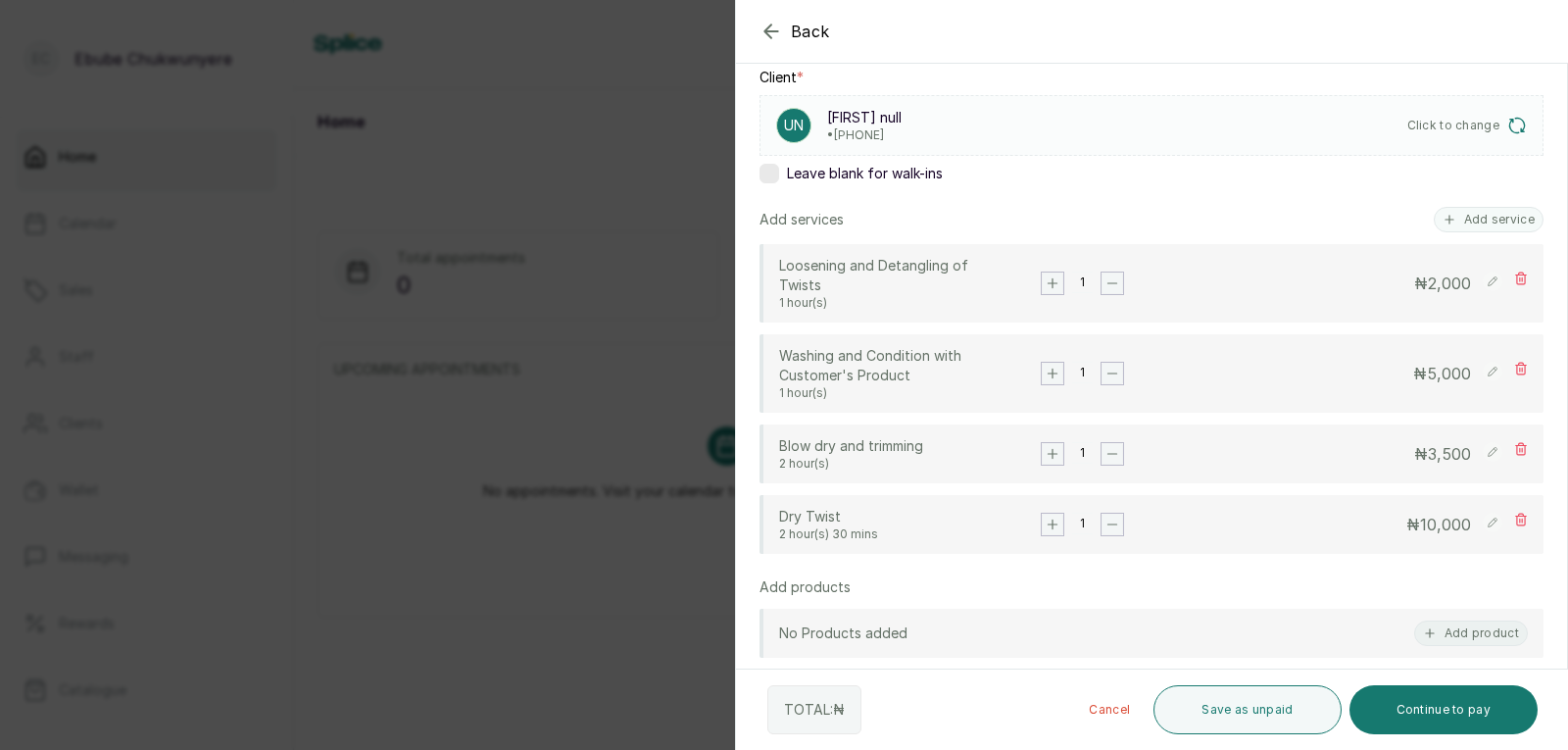 click 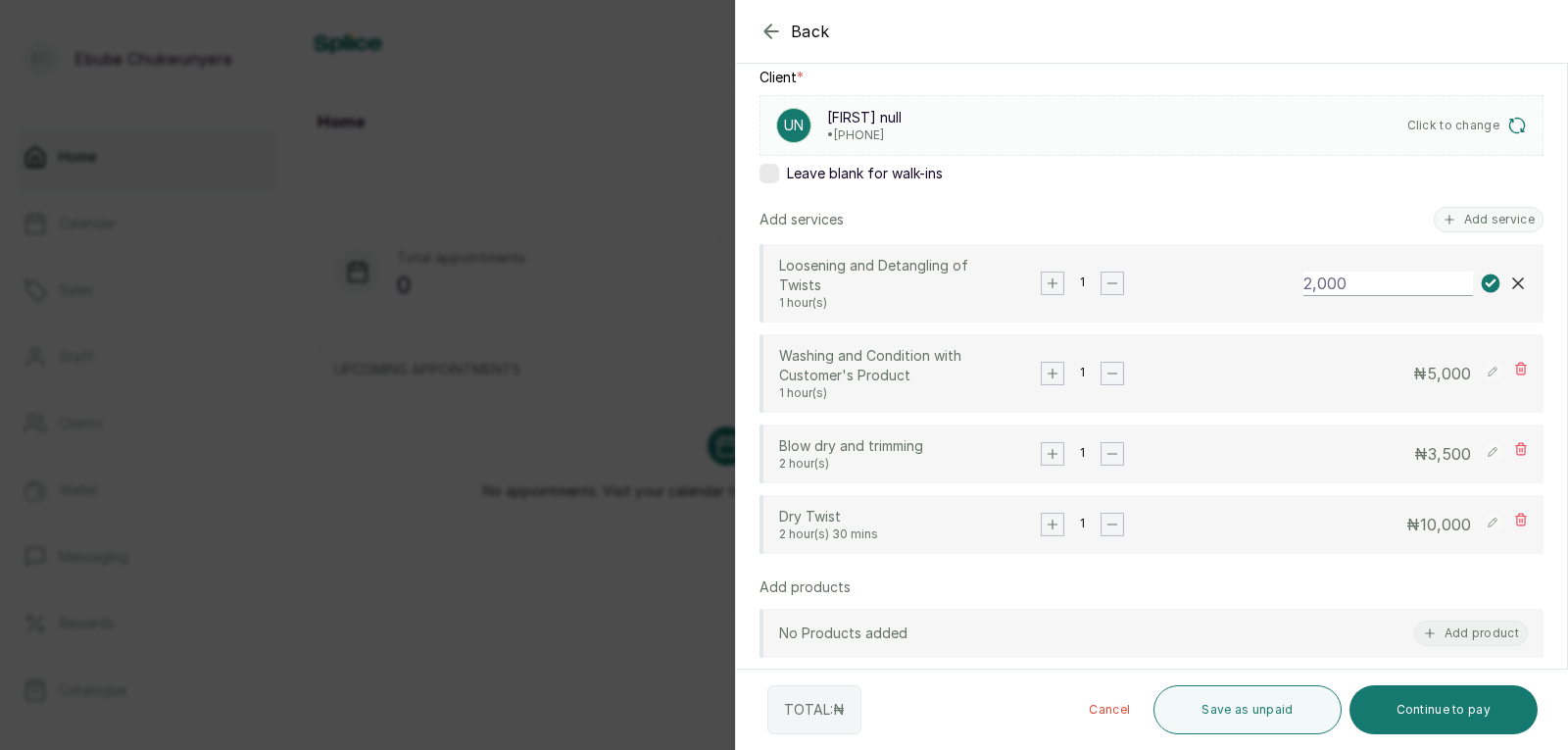 click on "2,000" at bounding box center [1388, 283] 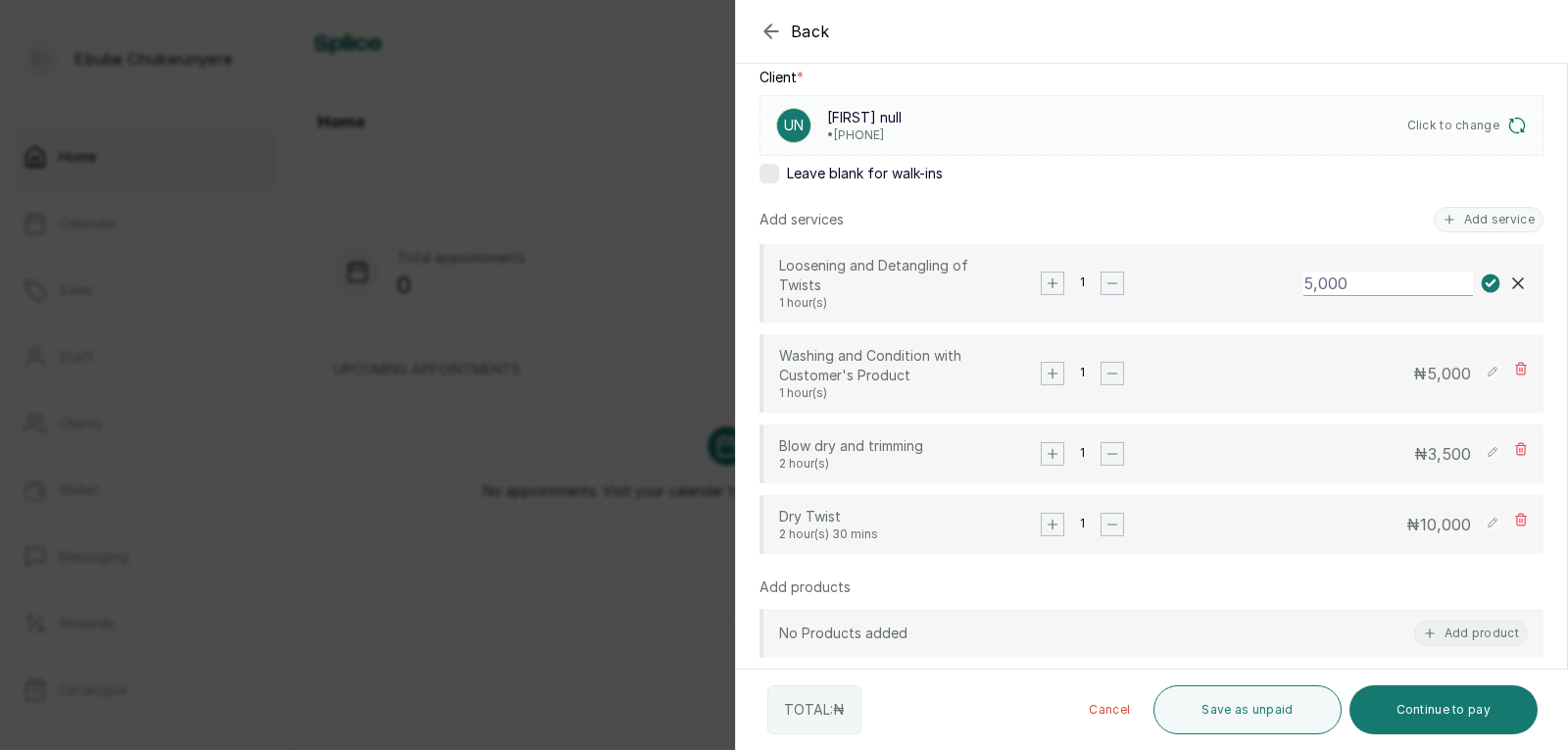 type on "5,000" 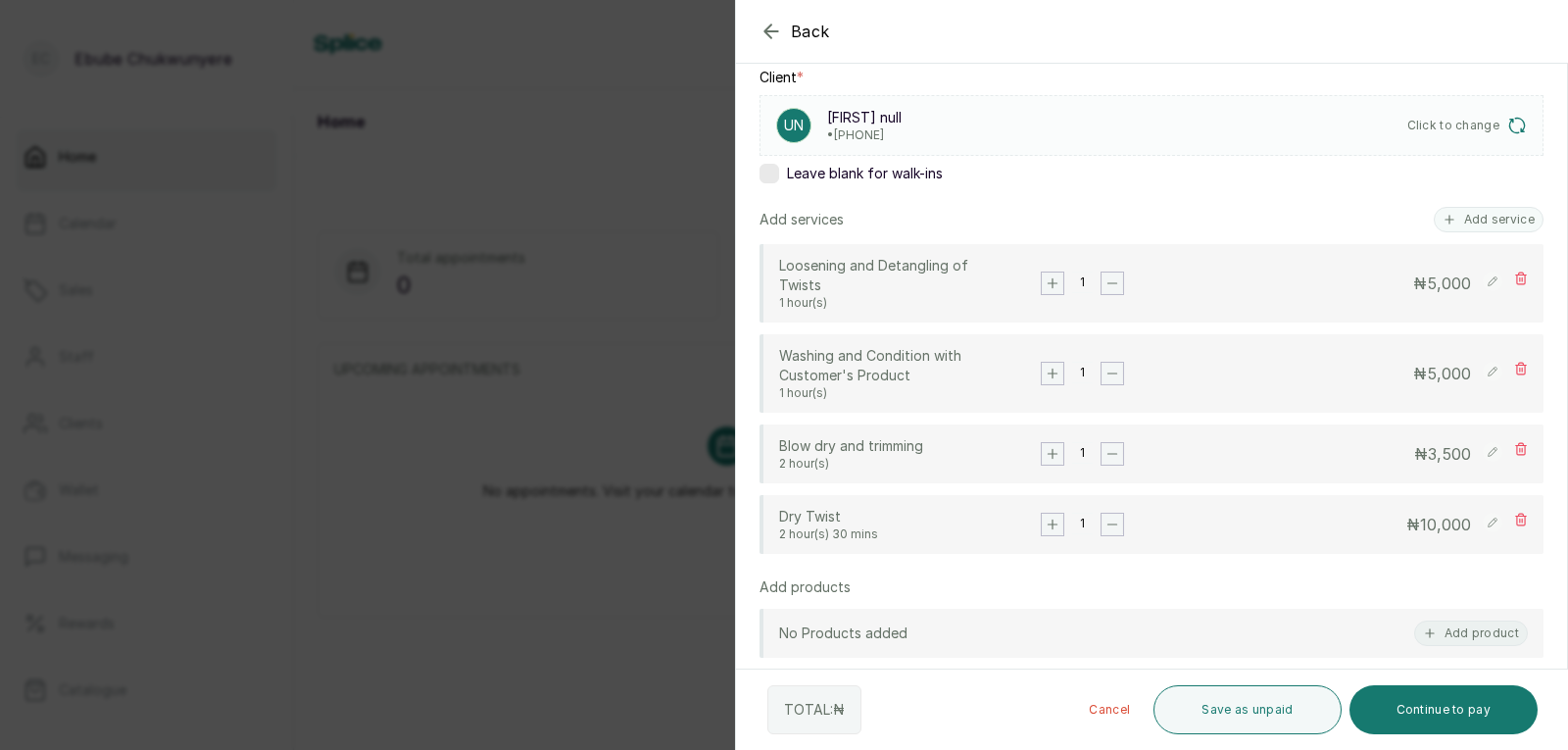 click 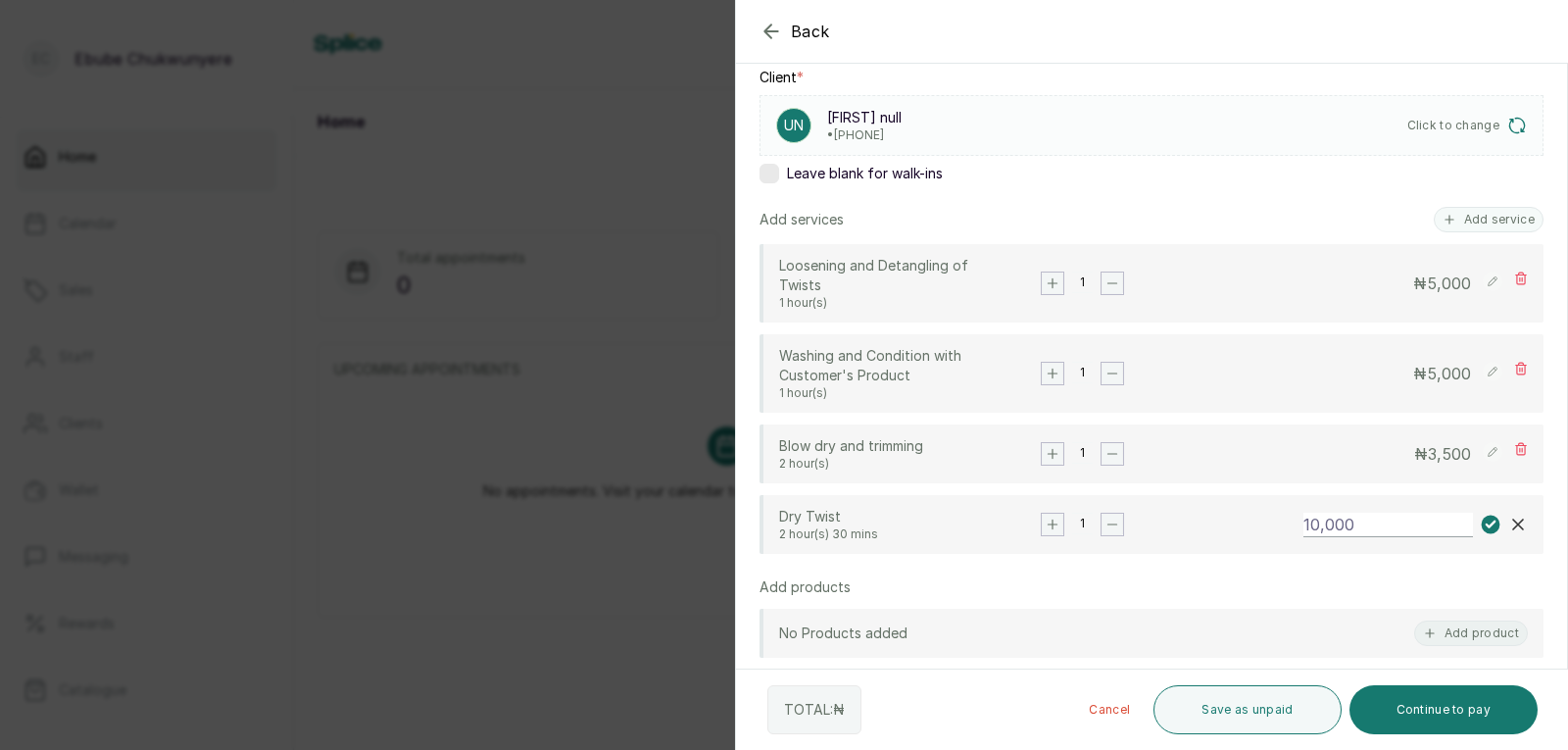 click on "Dry Twist   2 hour(s) 30 mins 1 10,000" at bounding box center (1152, 525) 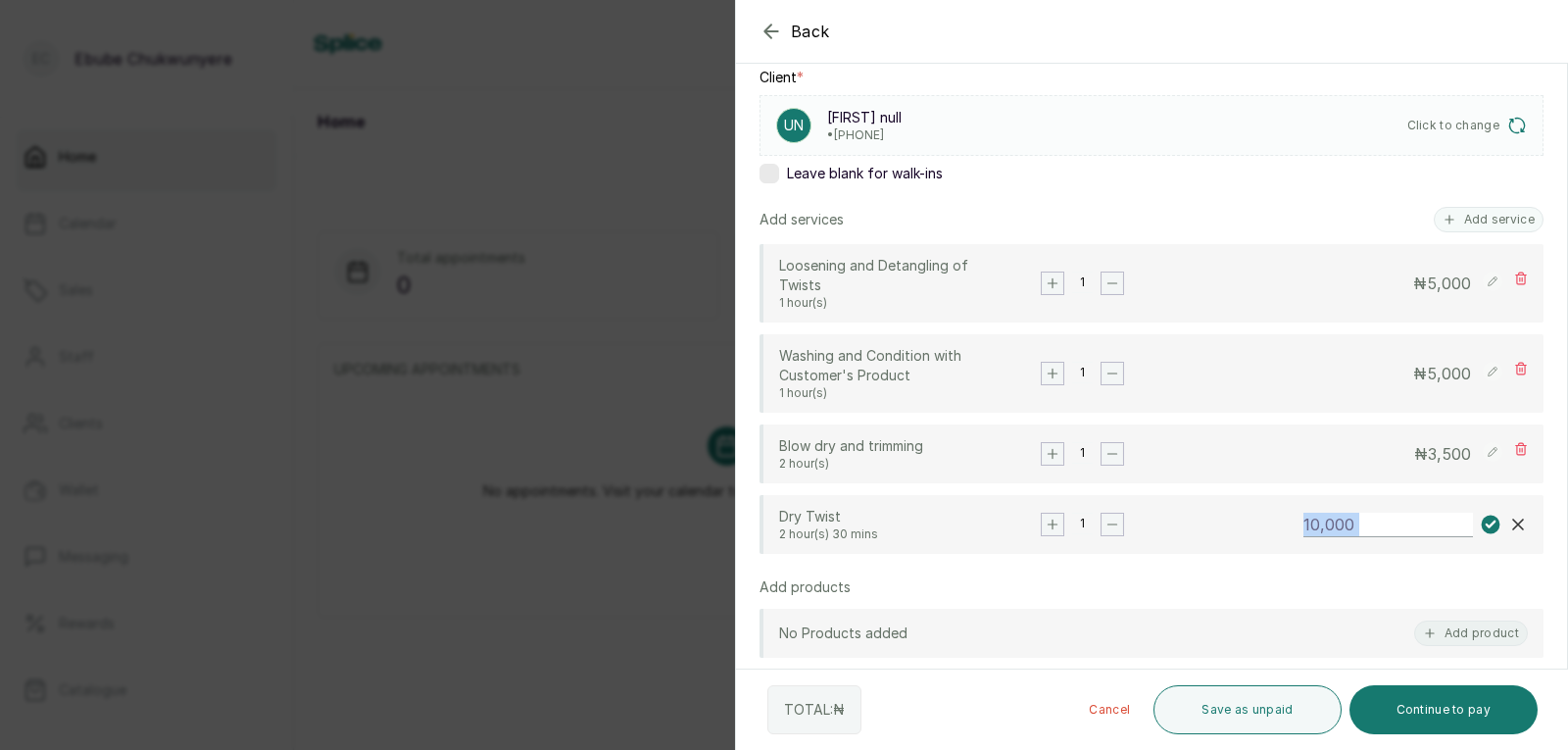 click on "Dry Twist   2 hour(s) 30 mins 1 10,000" at bounding box center (1152, 525) 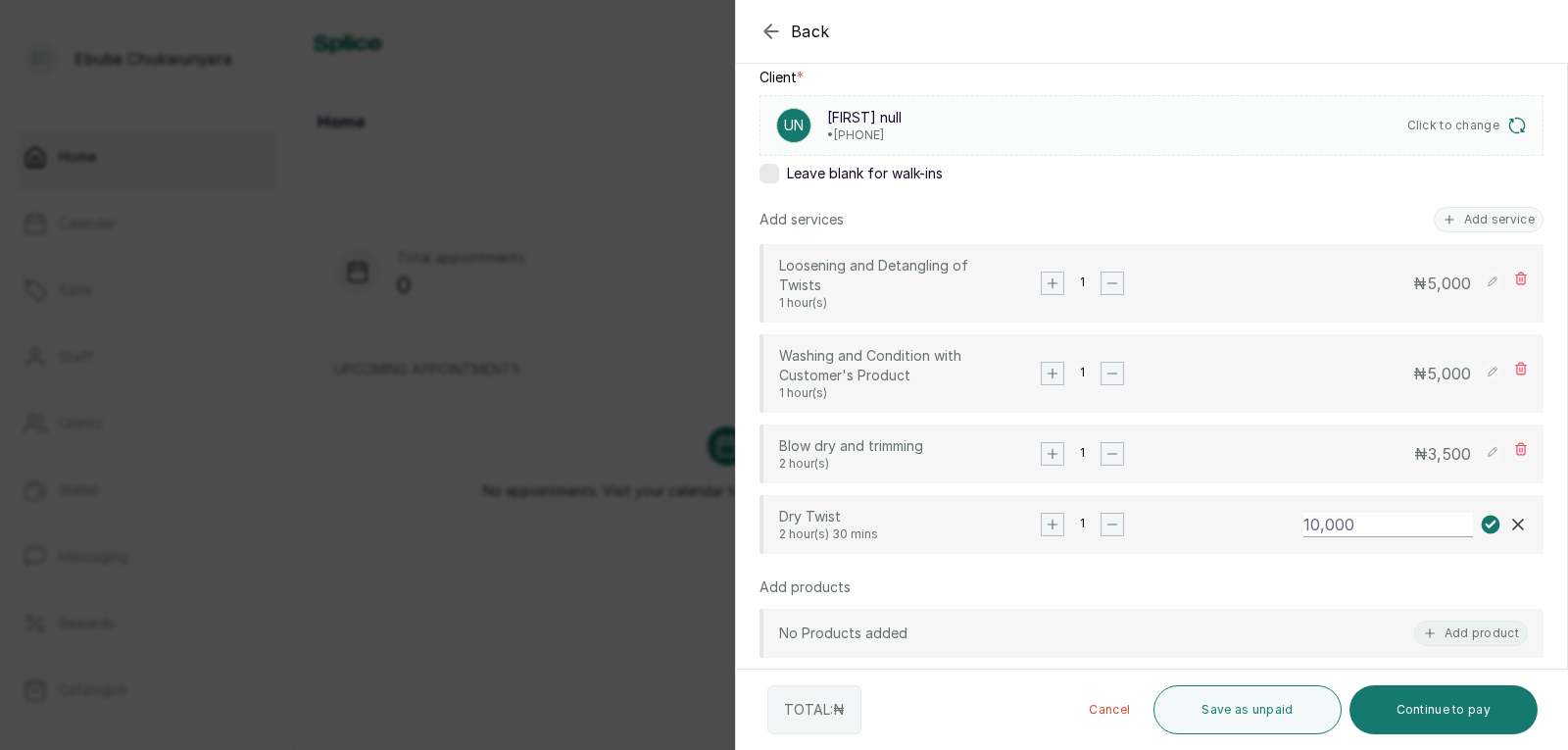 click on "10,000" at bounding box center [1388, 525] 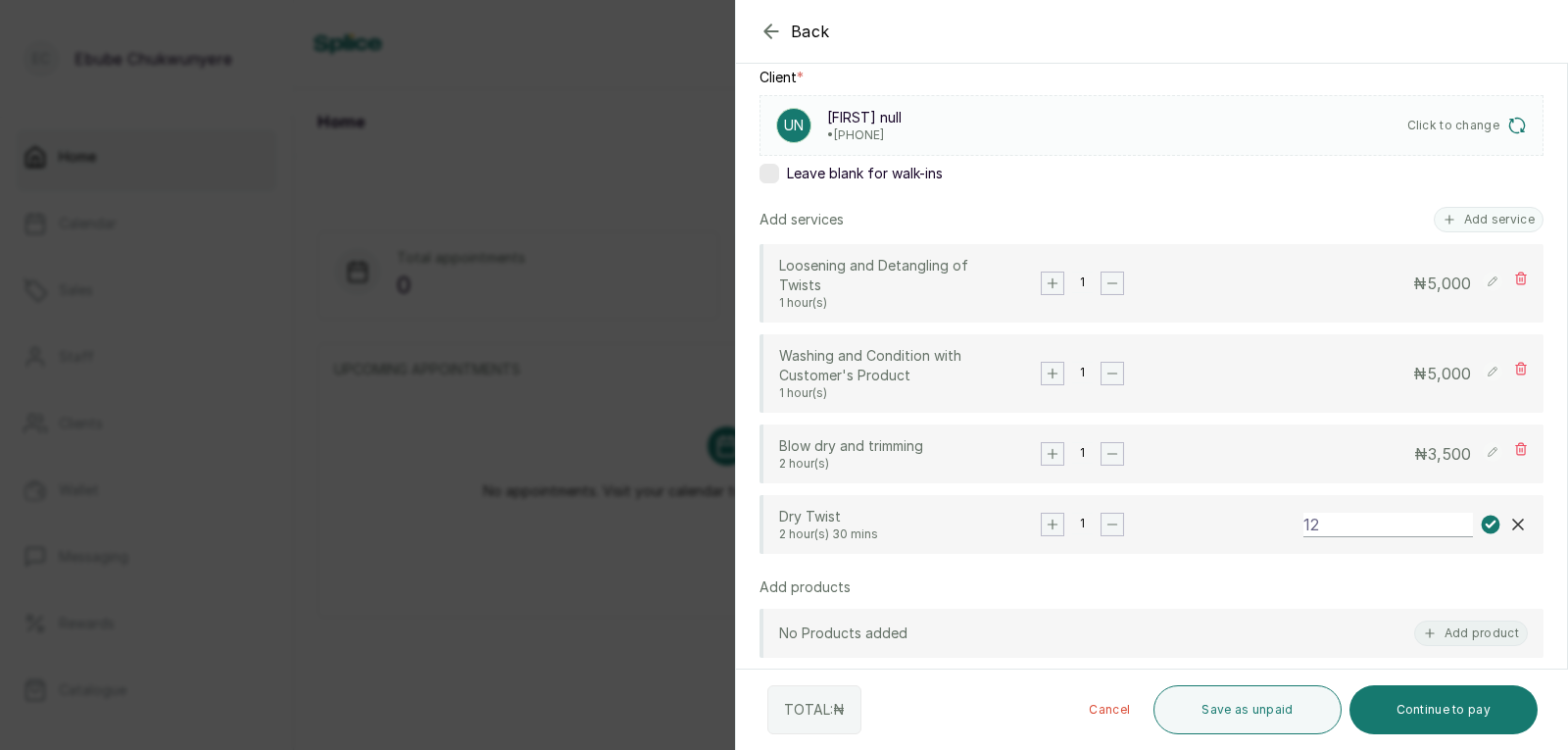 type on "120" 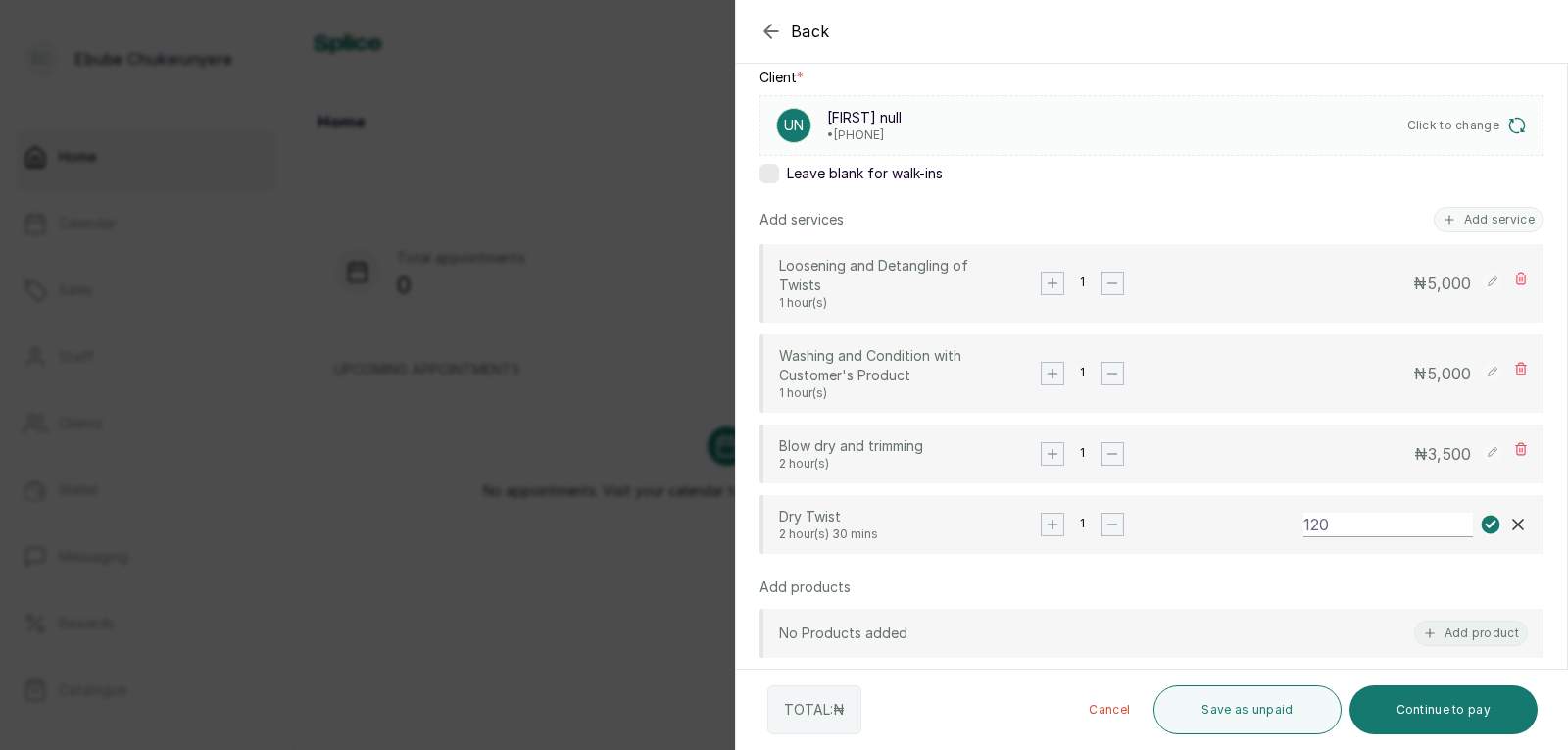 type on "10:50 am" 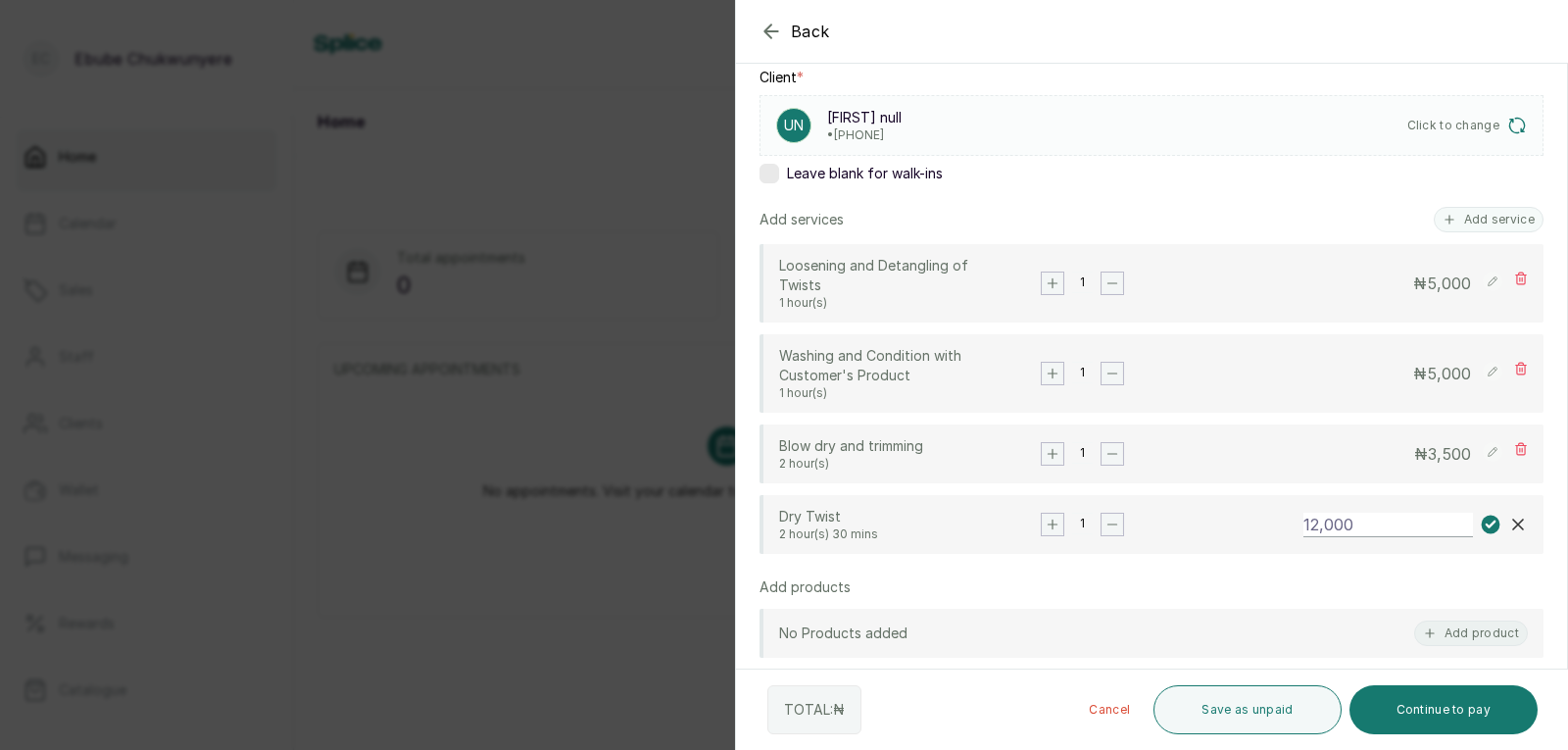 type on "12,000" 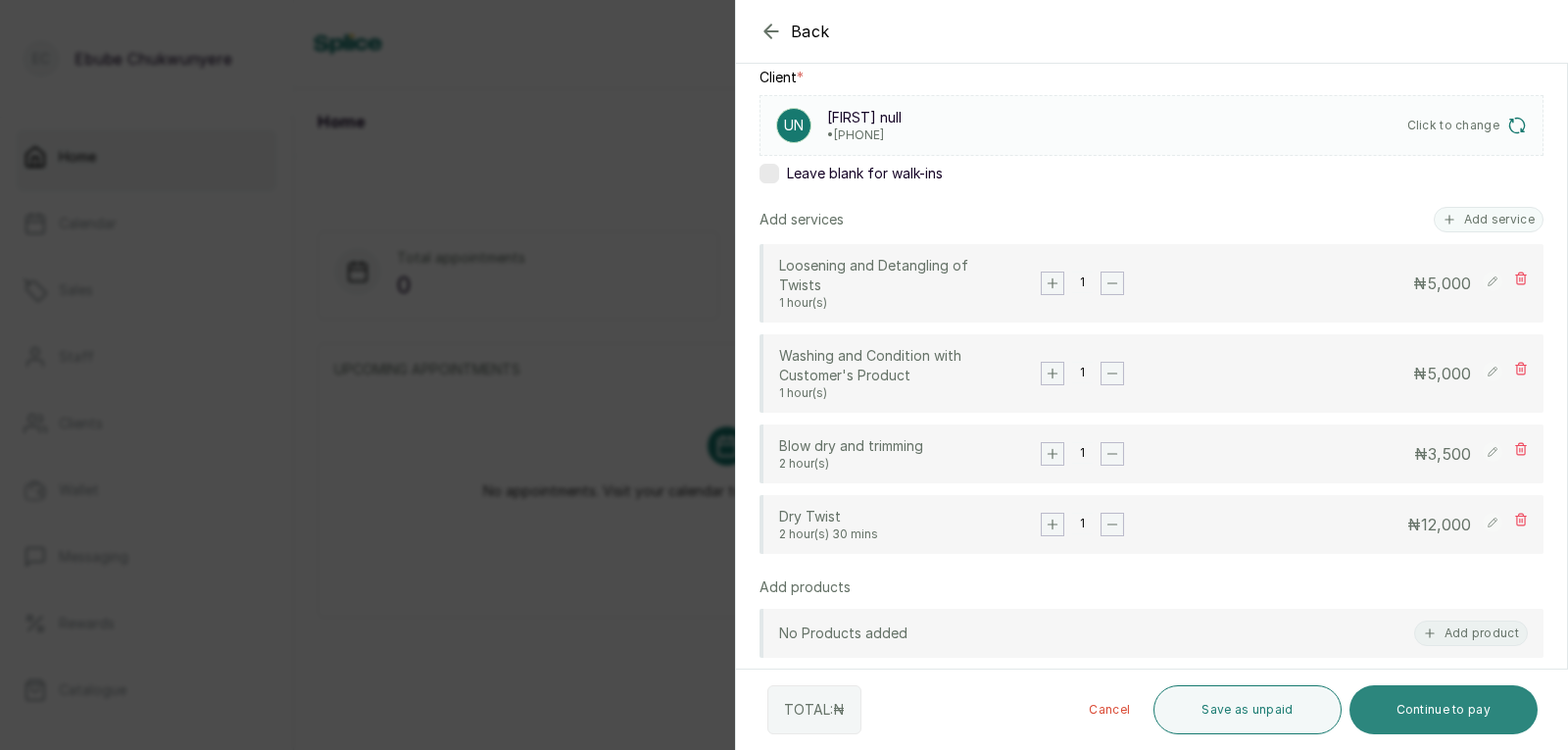 click on "Continue to pay" at bounding box center [1444, 710] 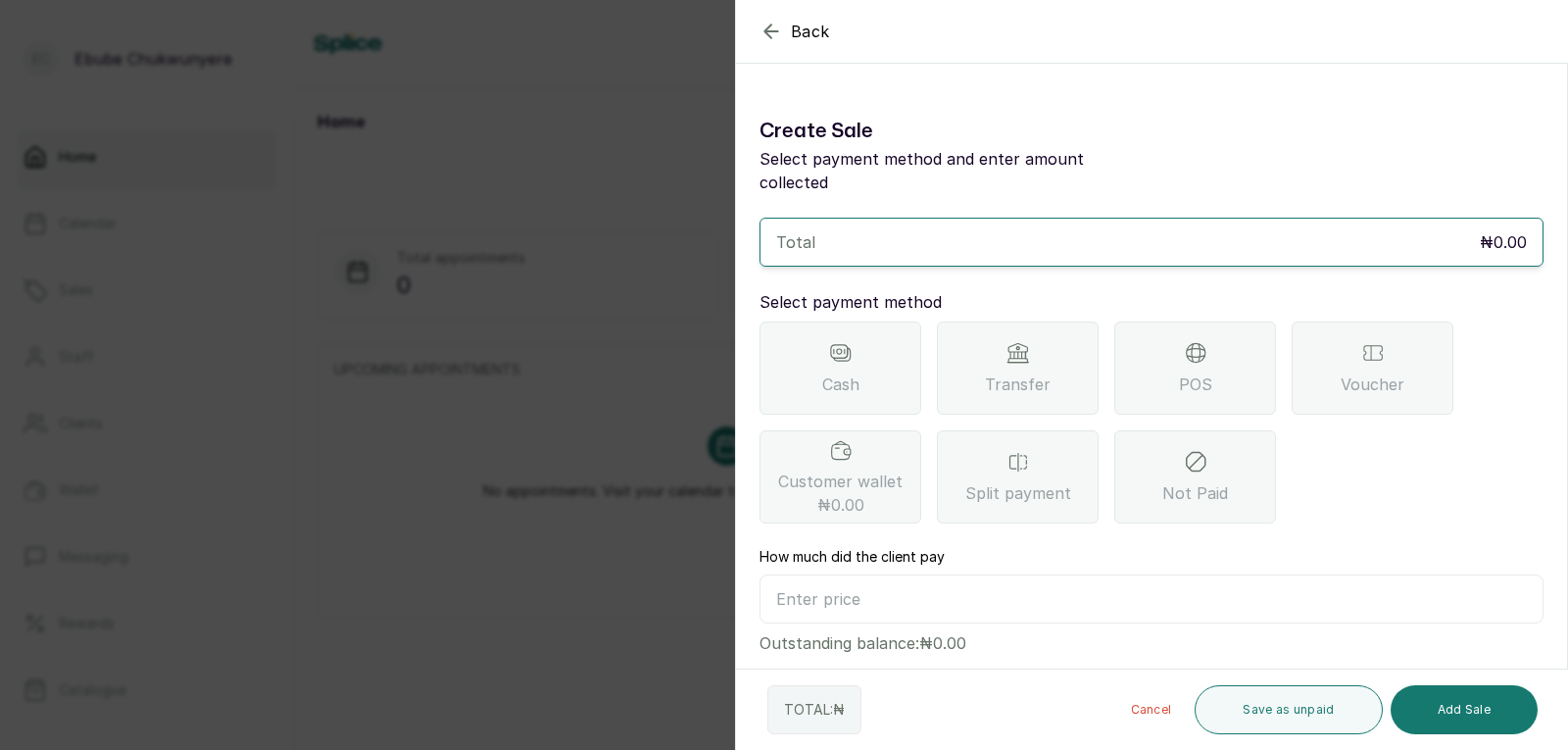 scroll, scrollTop: 0, scrollLeft: 0, axis: both 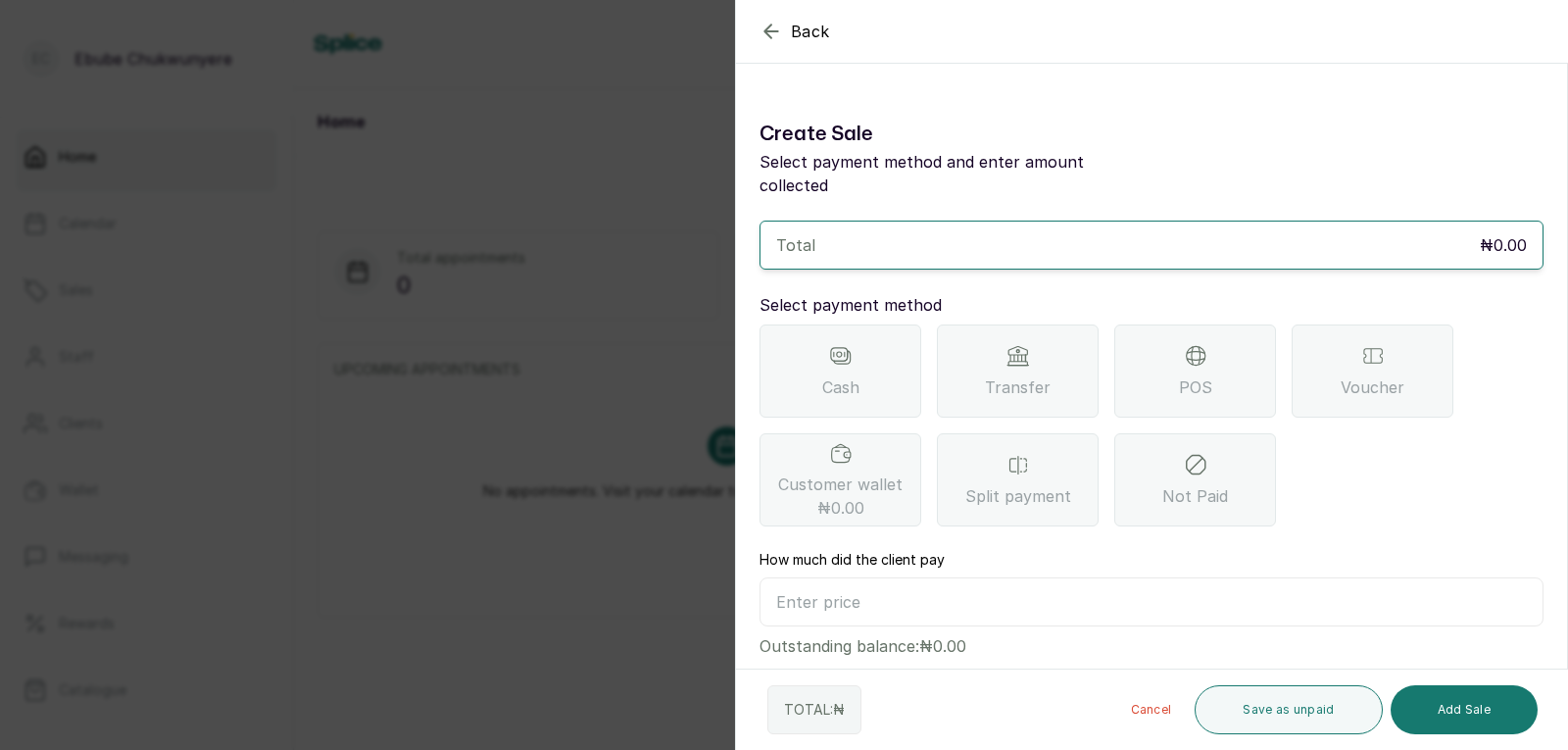 click on "POS" at bounding box center (1195, 371) 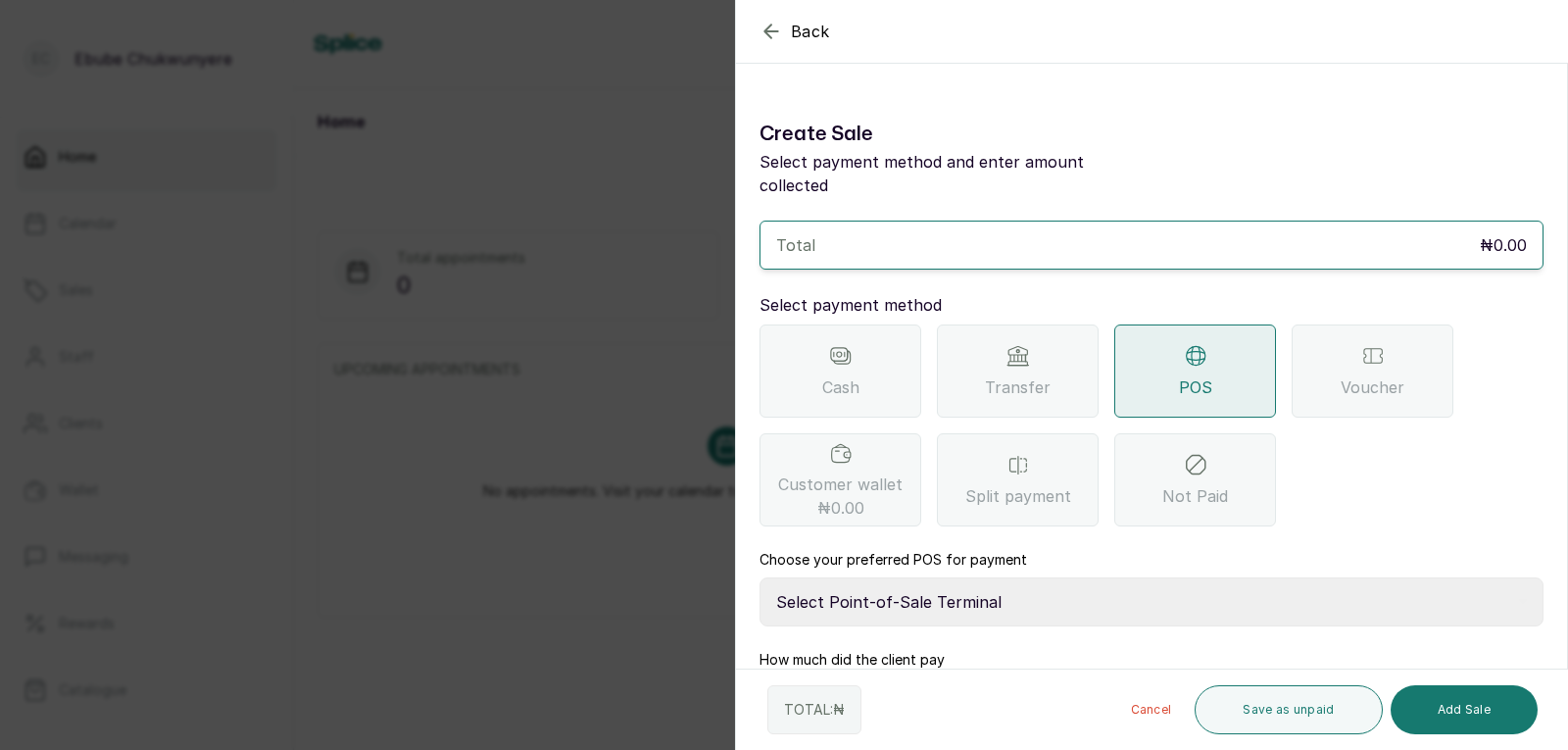 click on "Select Point-of-Sale Terminal FCMB - POS First City Monument Bank Providus - POS Providus Bank Zenith - POS Zenith Bank" at bounding box center [1152, 602] 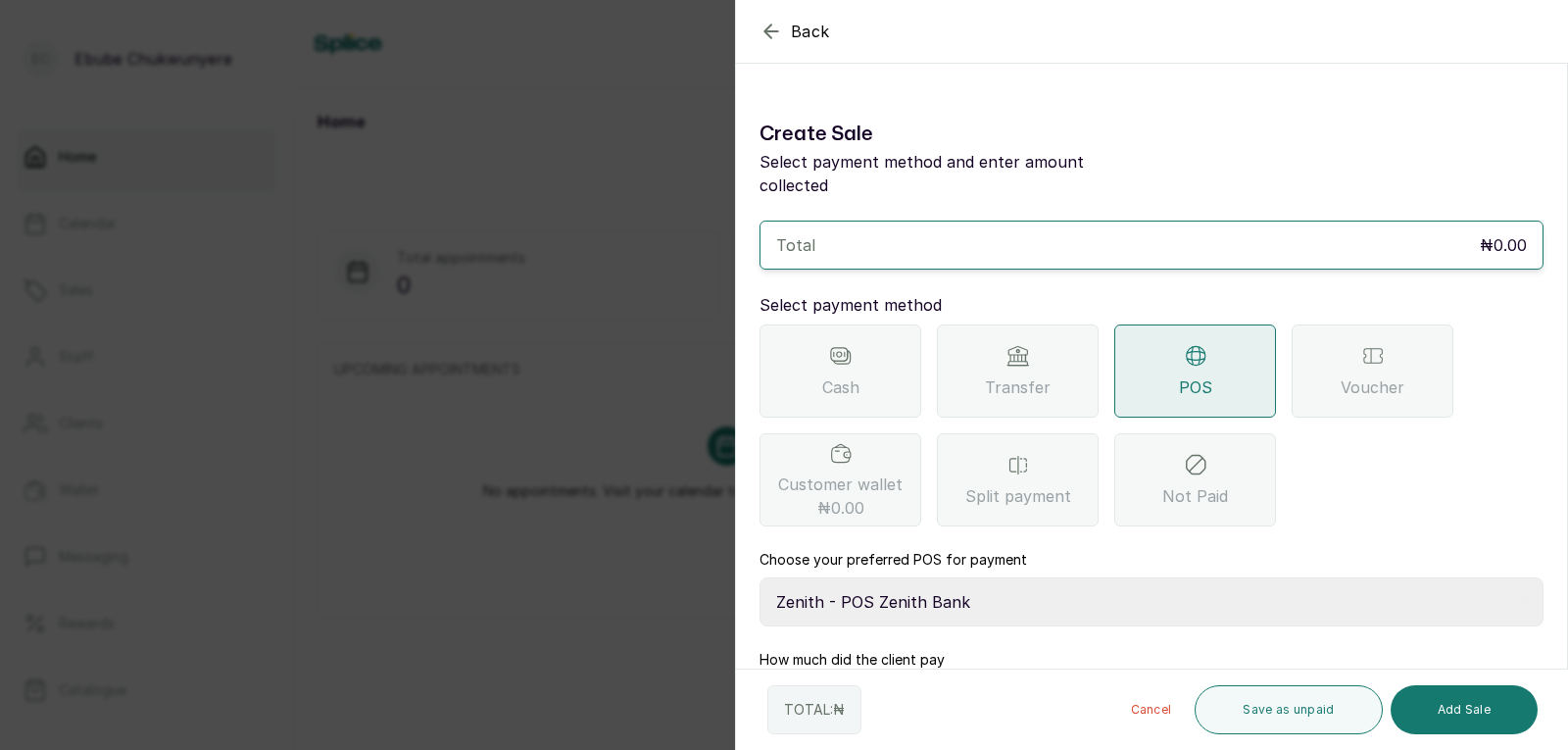 click on "Select Point-of-Sale Terminal FCMB - POS First City Monument Bank Providus - POS Providus Bank Zenith - POS Zenith Bank" at bounding box center (1152, 602) 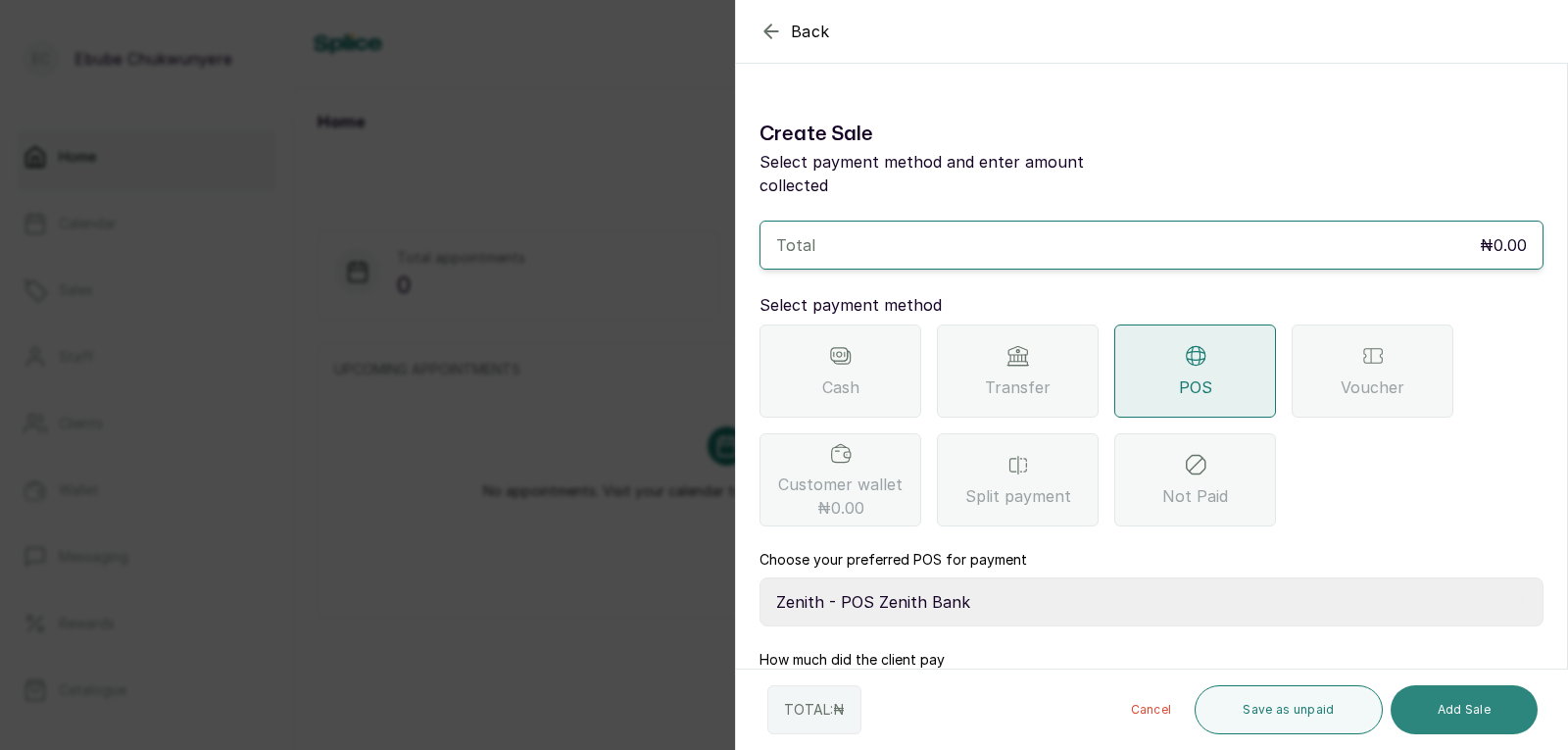 click on "Add Sale" at bounding box center [1464, 710] 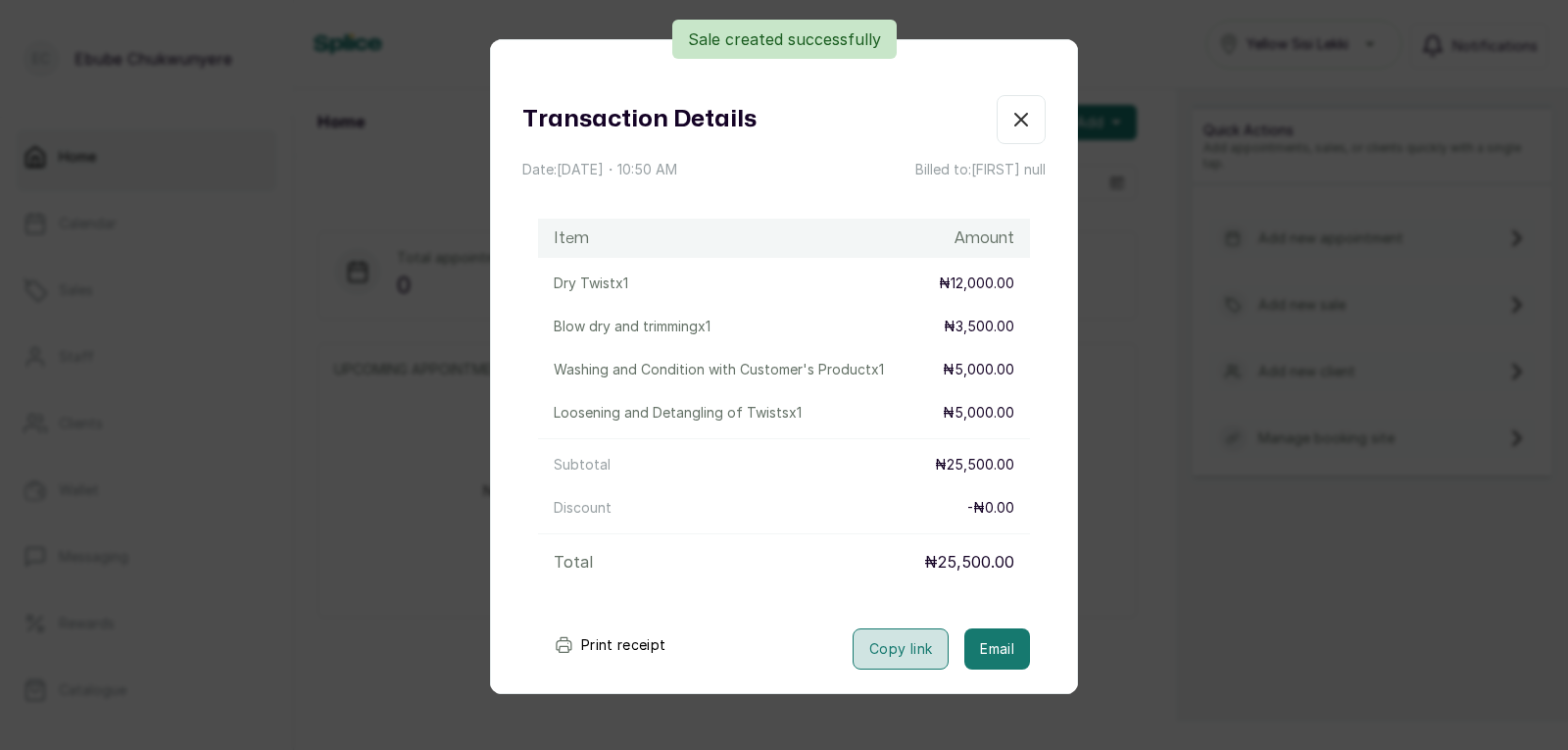 click on "Copy link" at bounding box center (901, 649) 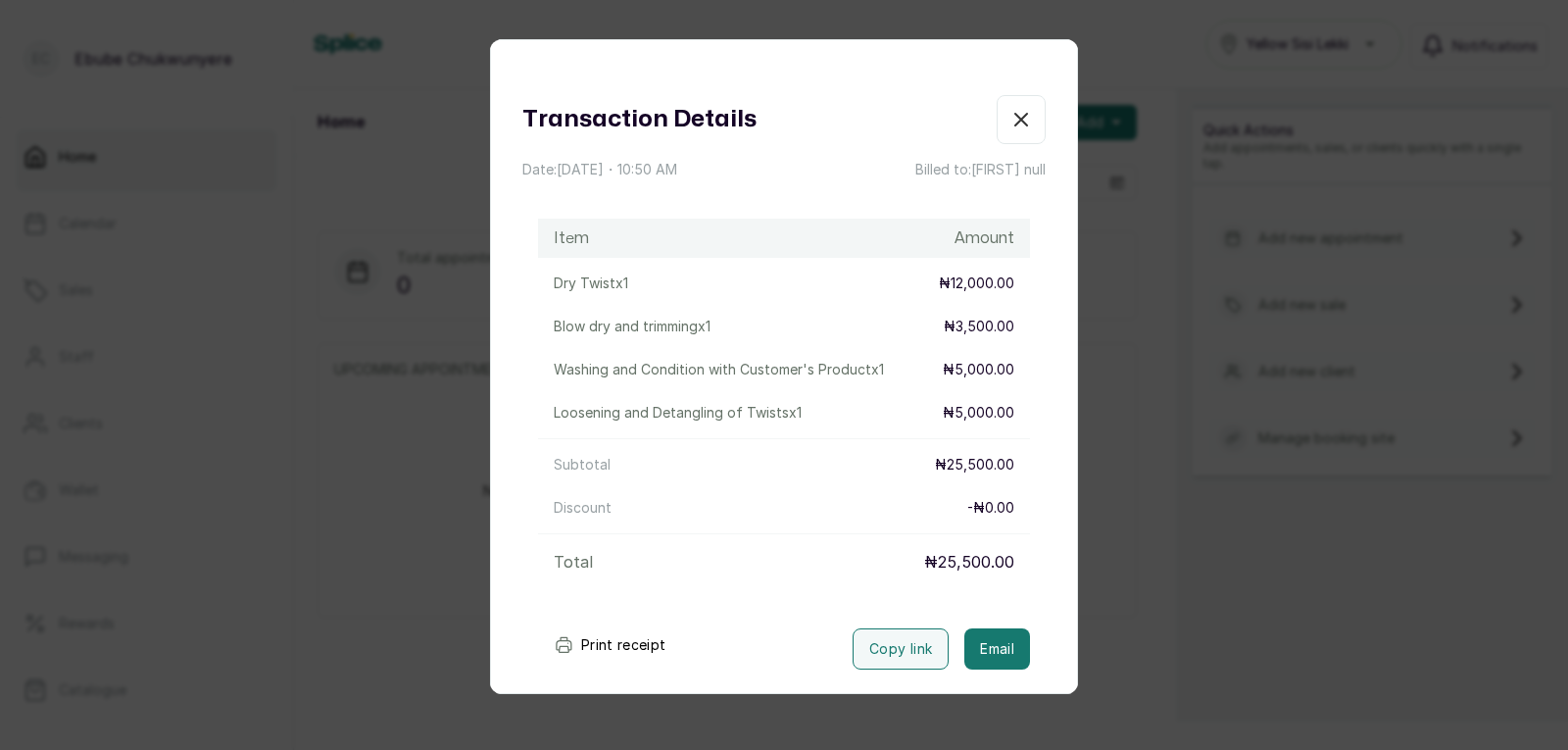 click on "Transaction Details Date:  3 Aug, 2025  ・  10:50 AM Billed to:  Uju   null Item Amount Dry Twist  x 1 ₦12,000.00 Blow dry and trimming  x 1 ₦3,500.00 Washing and Condition with Customer's Product  x 1 ₦5,000.00 Loosening and Detangling of Twists  x 1 ₦5,000.00 Subtotal ₦25,500.00 Discount - ₦0.00 Total ₦25,500.00  Print receipt Copy link Email" at bounding box center [784, 375] 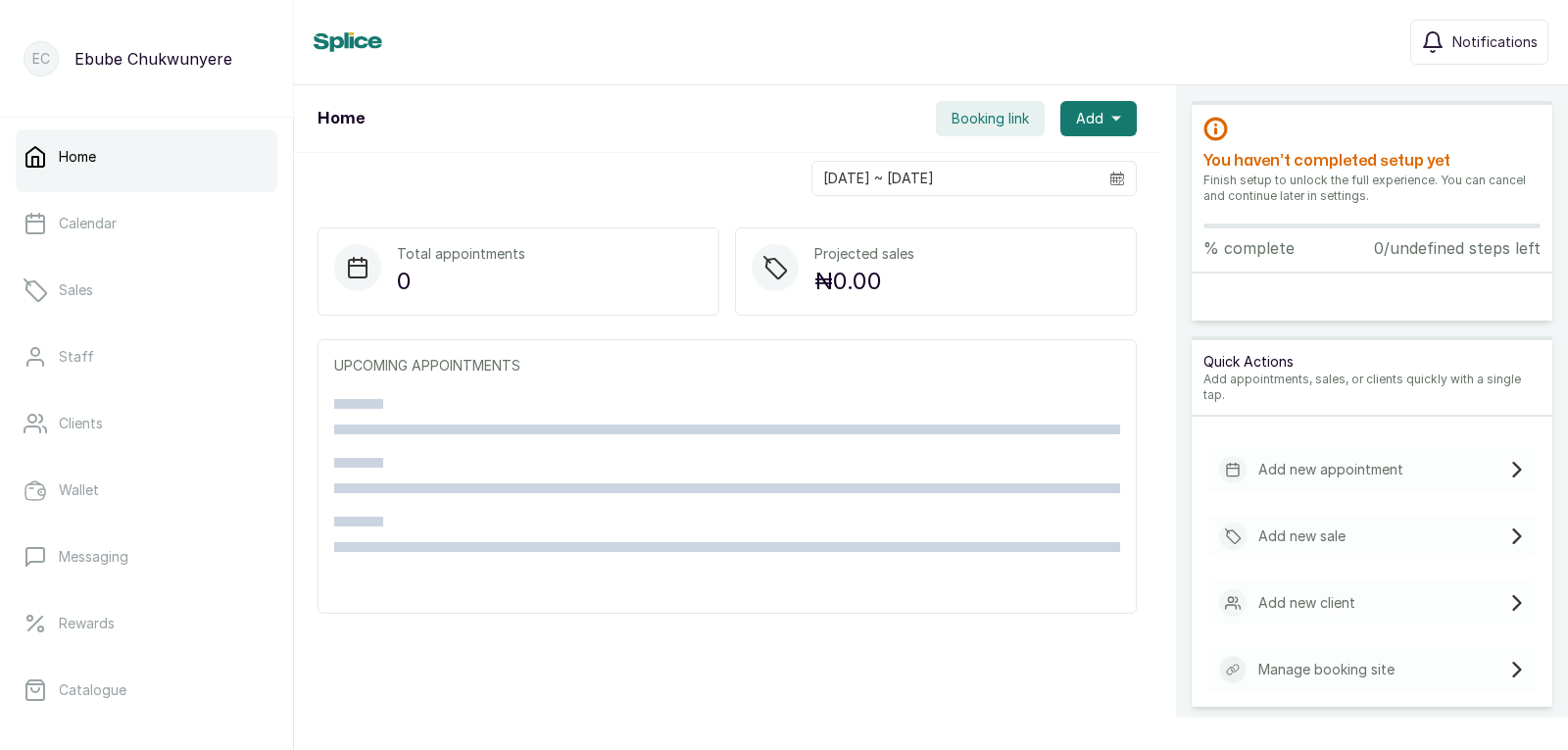 scroll, scrollTop: 0, scrollLeft: 0, axis: both 